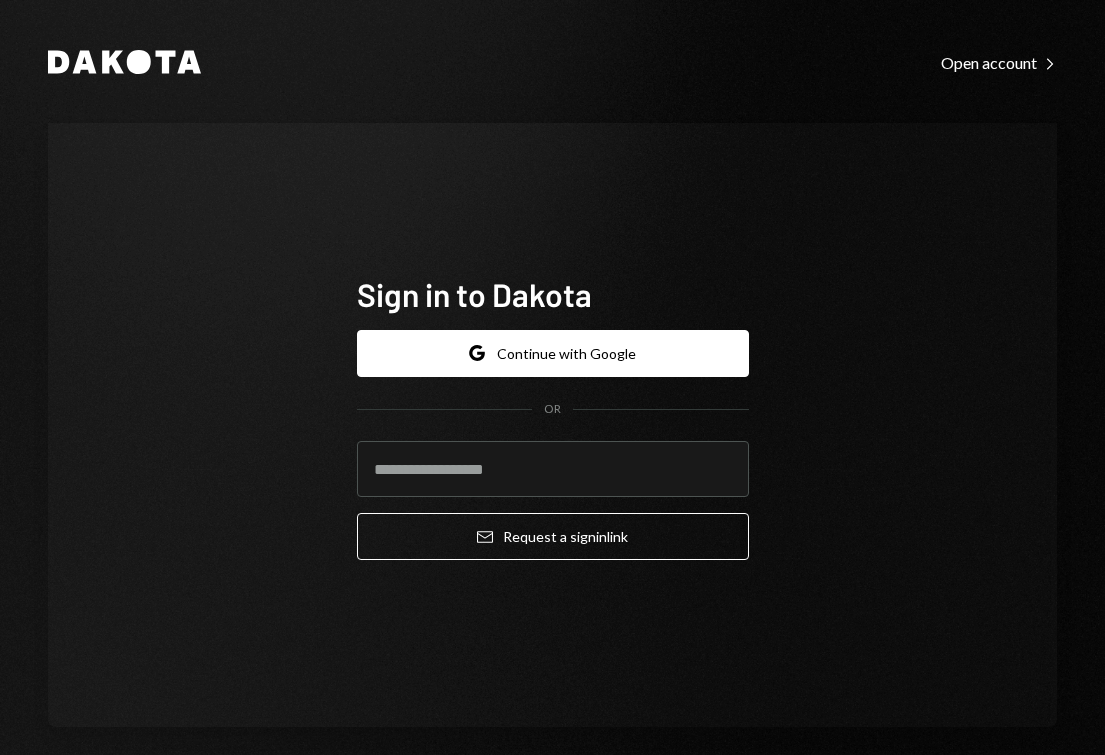 scroll, scrollTop: 0, scrollLeft: 0, axis: both 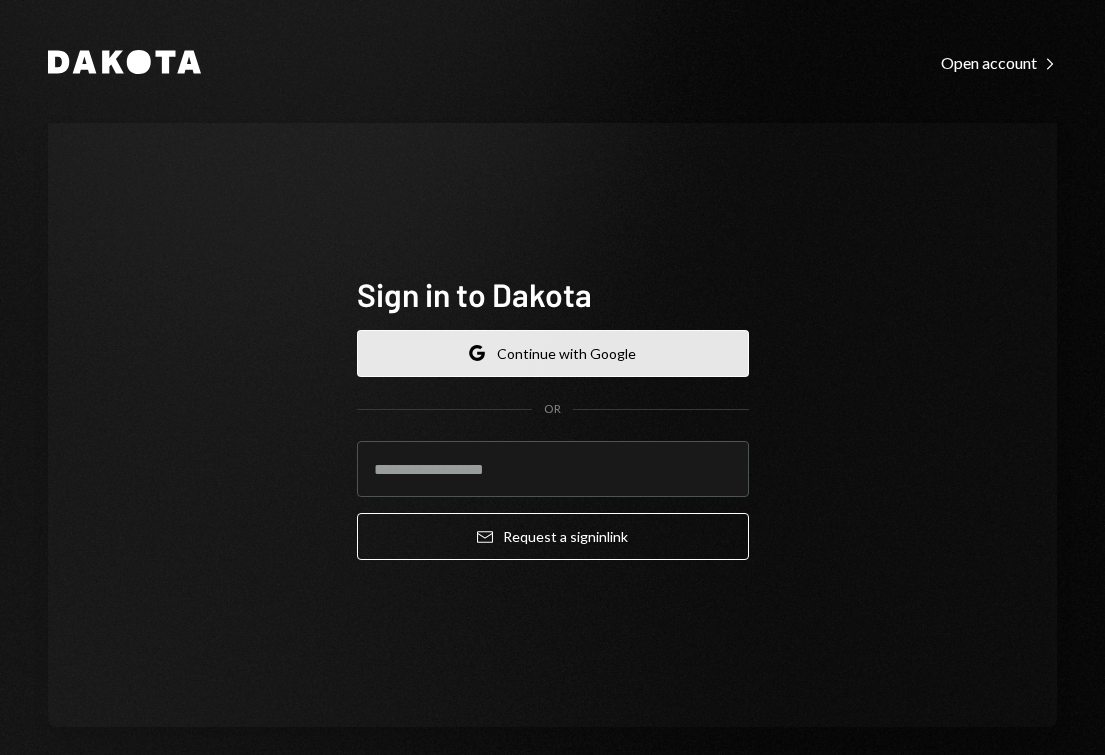 click on "Google  Continue with Google" at bounding box center [553, 353] 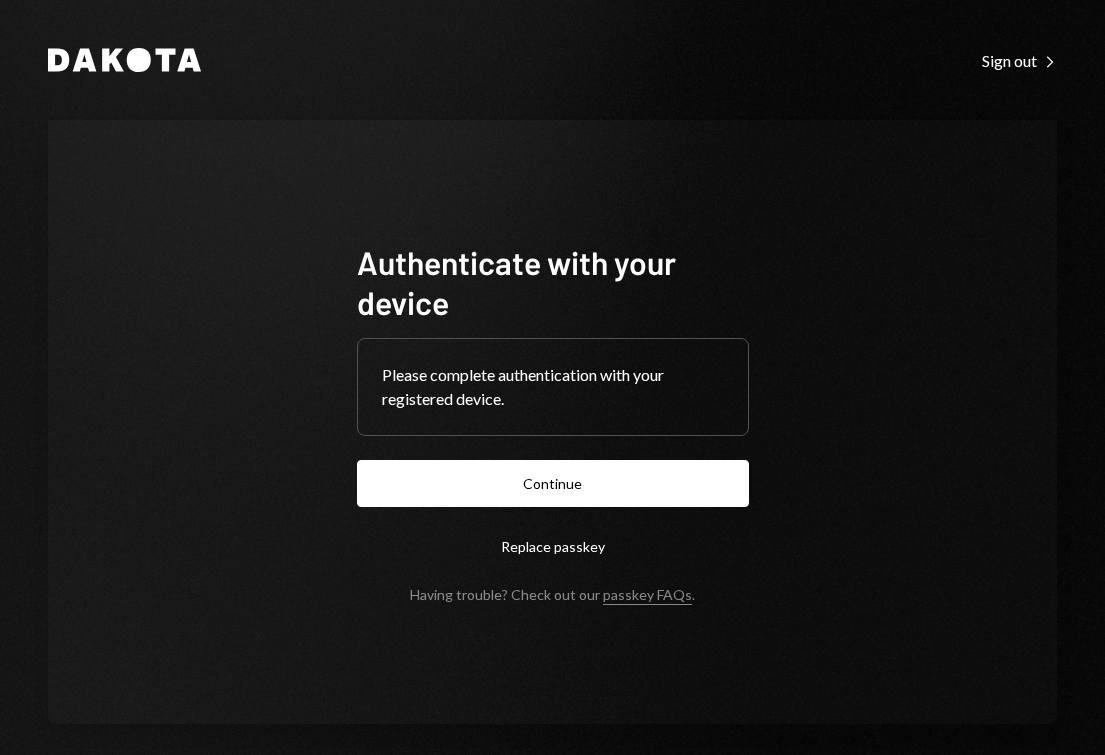 scroll, scrollTop: 0, scrollLeft: 0, axis: both 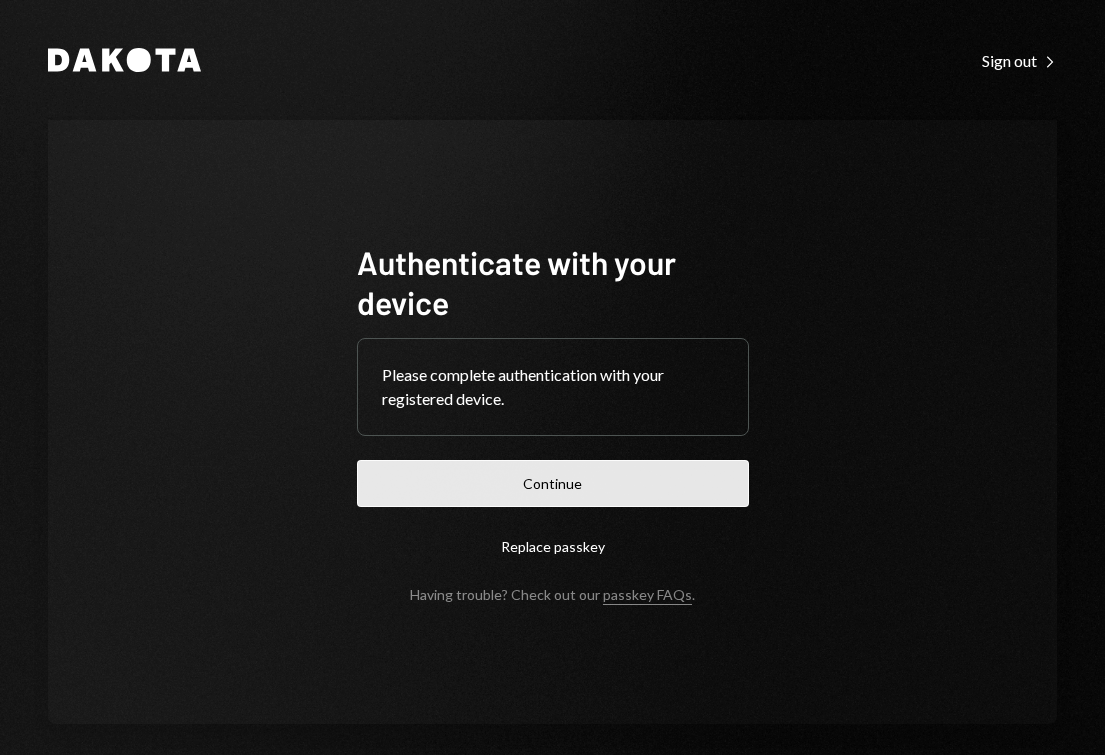 click on "Continue" at bounding box center (553, 483) 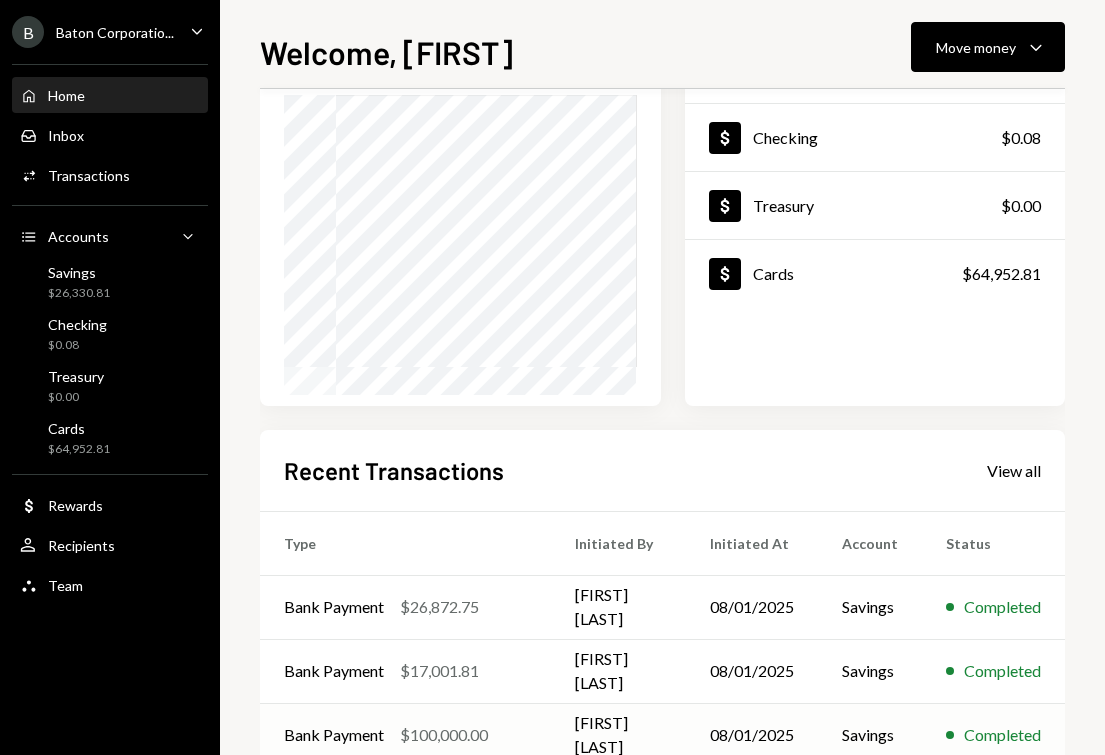 scroll, scrollTop: 92, scrollLeft: 0, axis: vertical 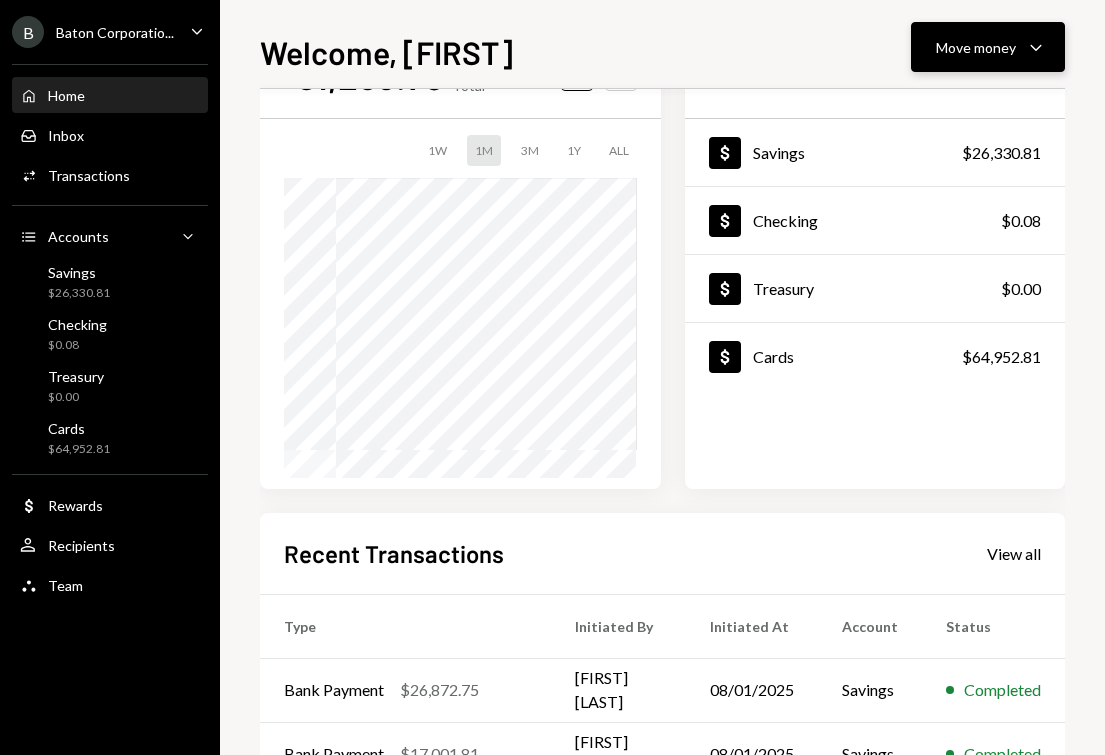 click on "Move money Caret Down" at bounding box center (988, 47) 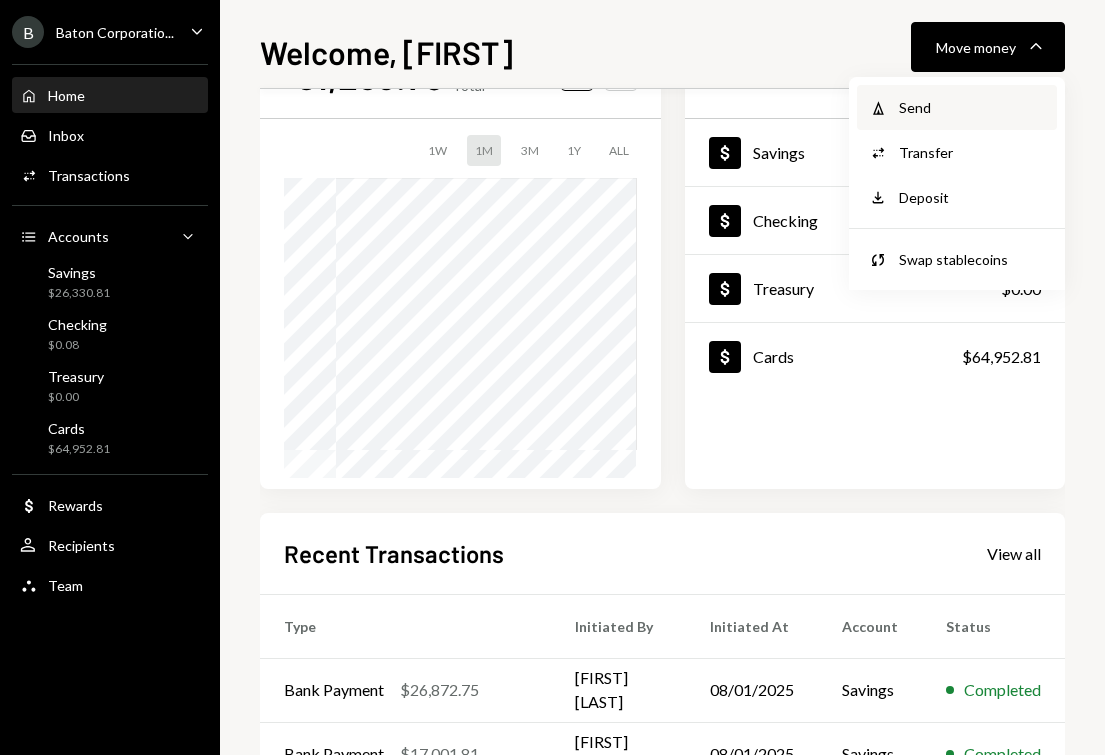click on "Send" at bounding box center (972, 107) 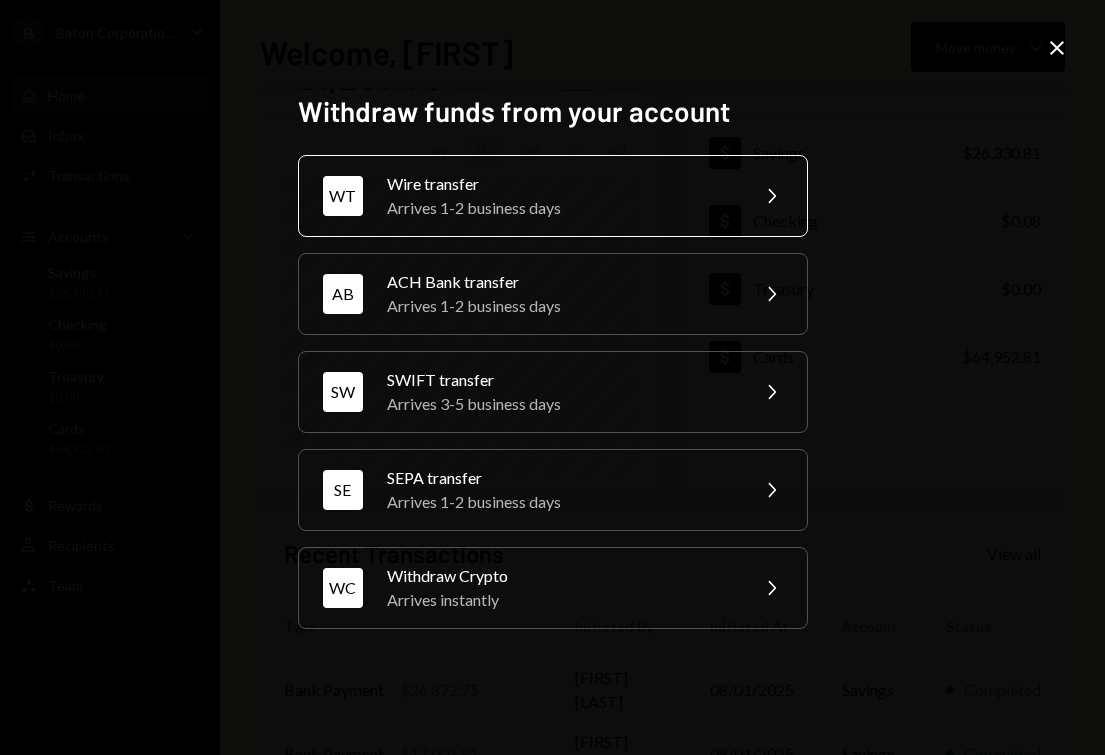 click on "Arrives 1-2 business days" at bounding box center (561, 208) 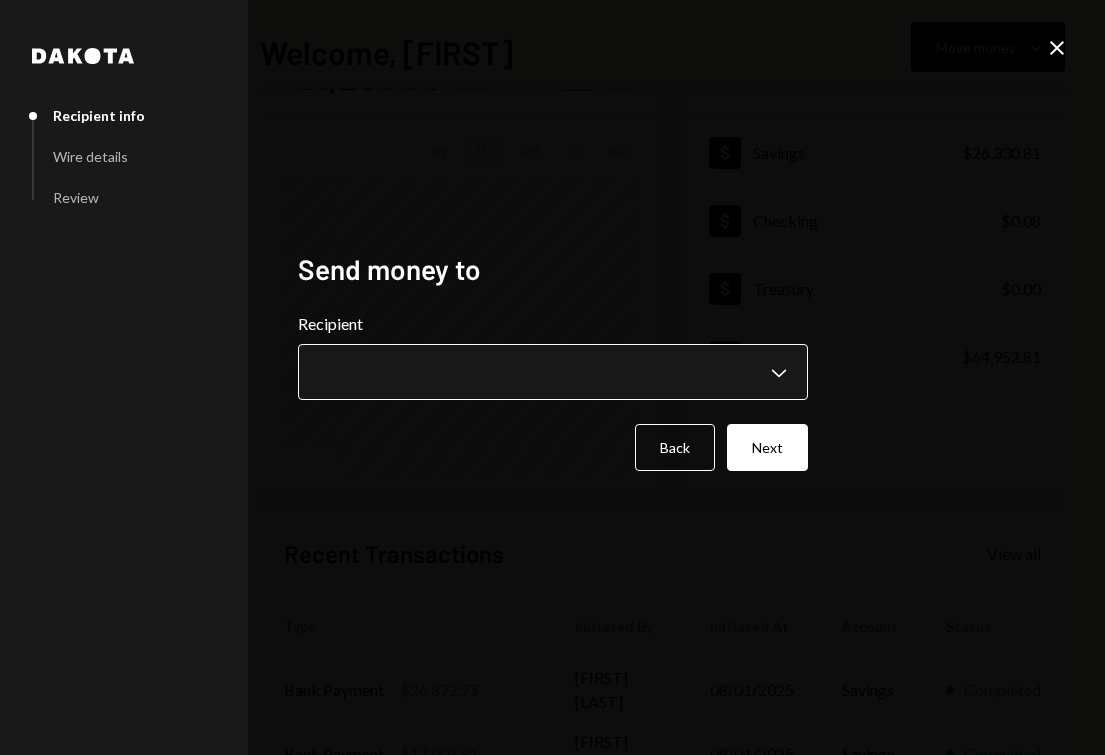 click on "**********" at bounding box center [552, 377] 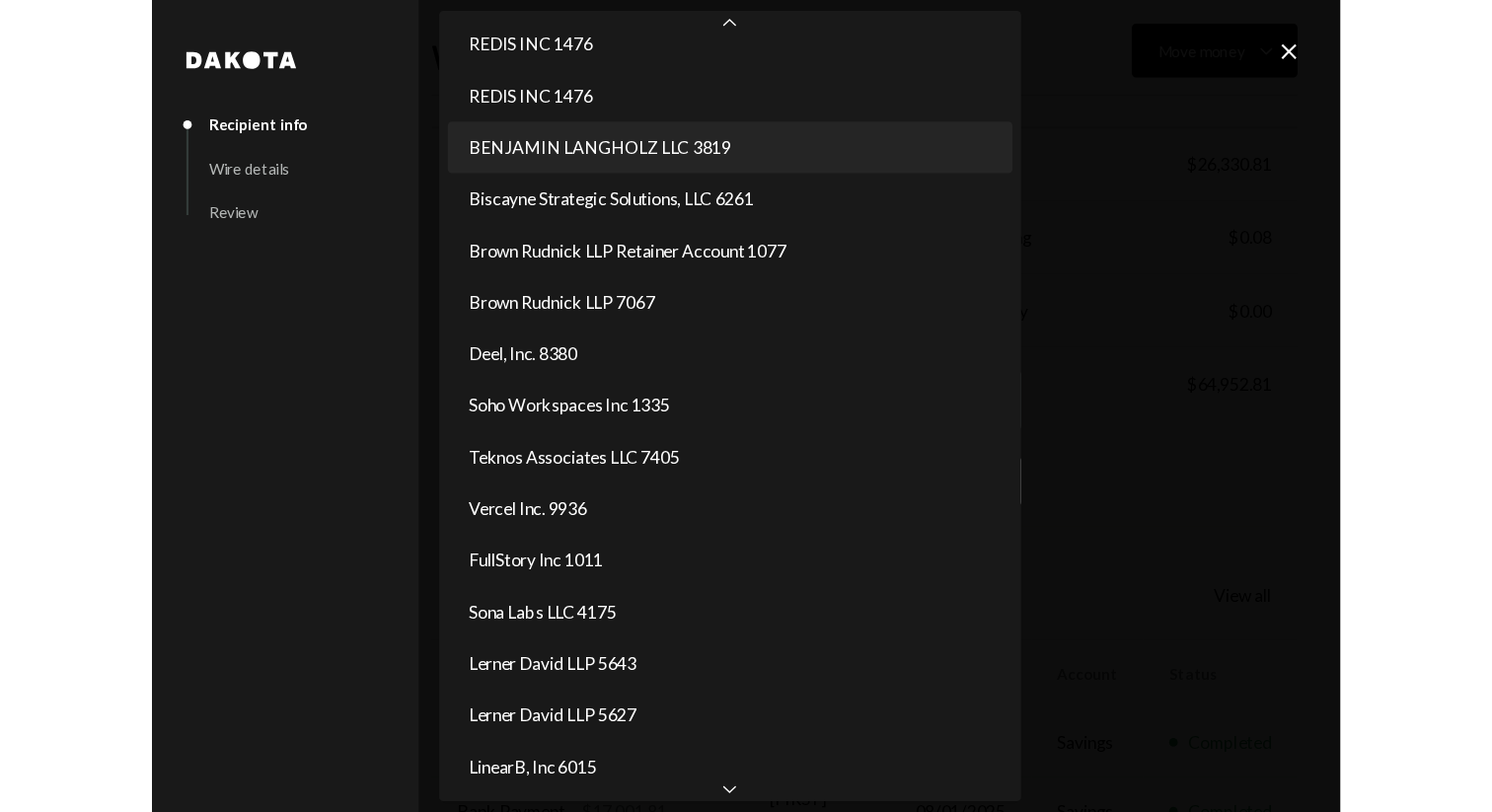 scroll, scrollTop: 498, scrollLeft: 0, axis: vertical 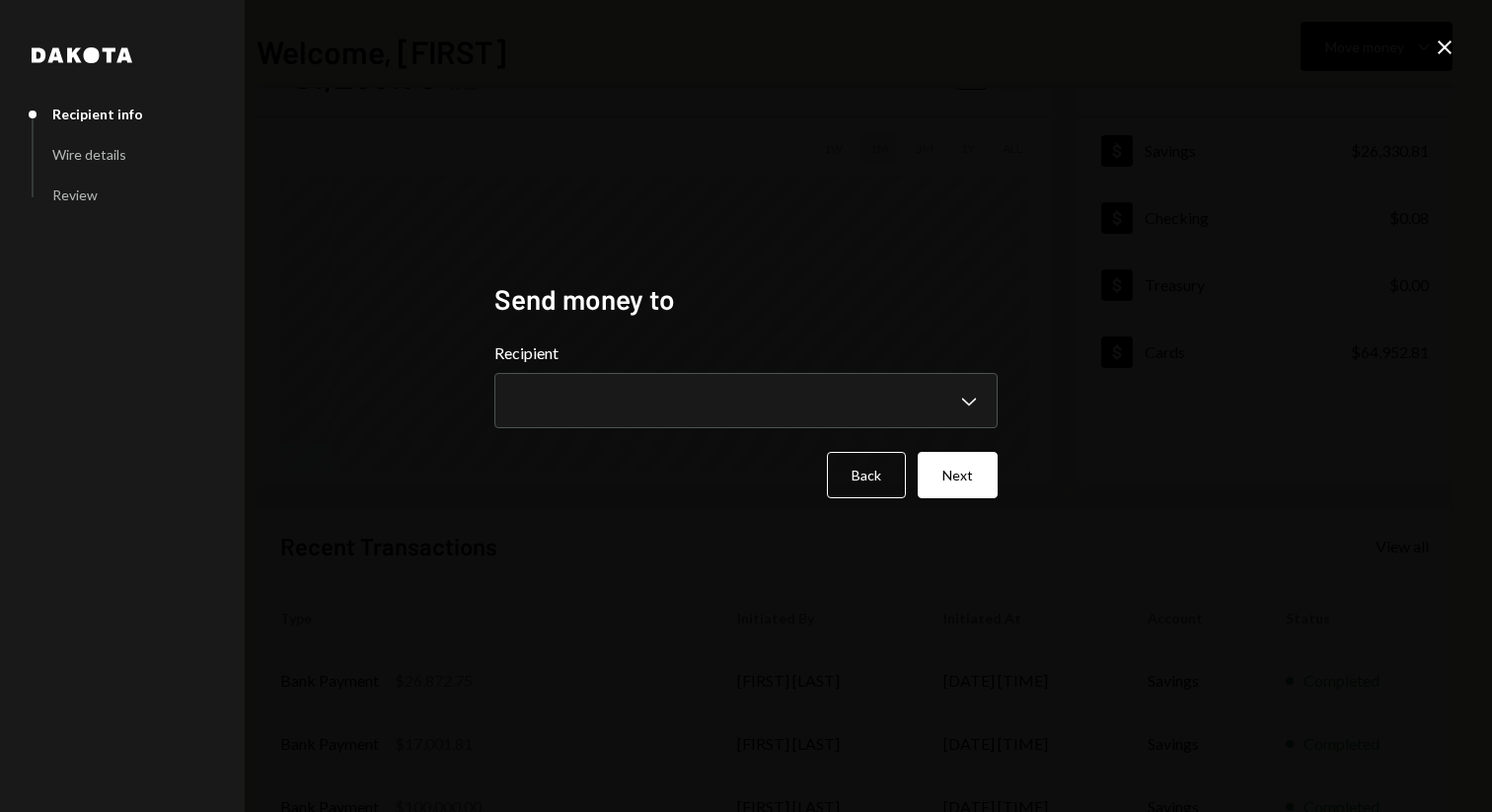 click on "Back Next" at bounding box center (746, 475) 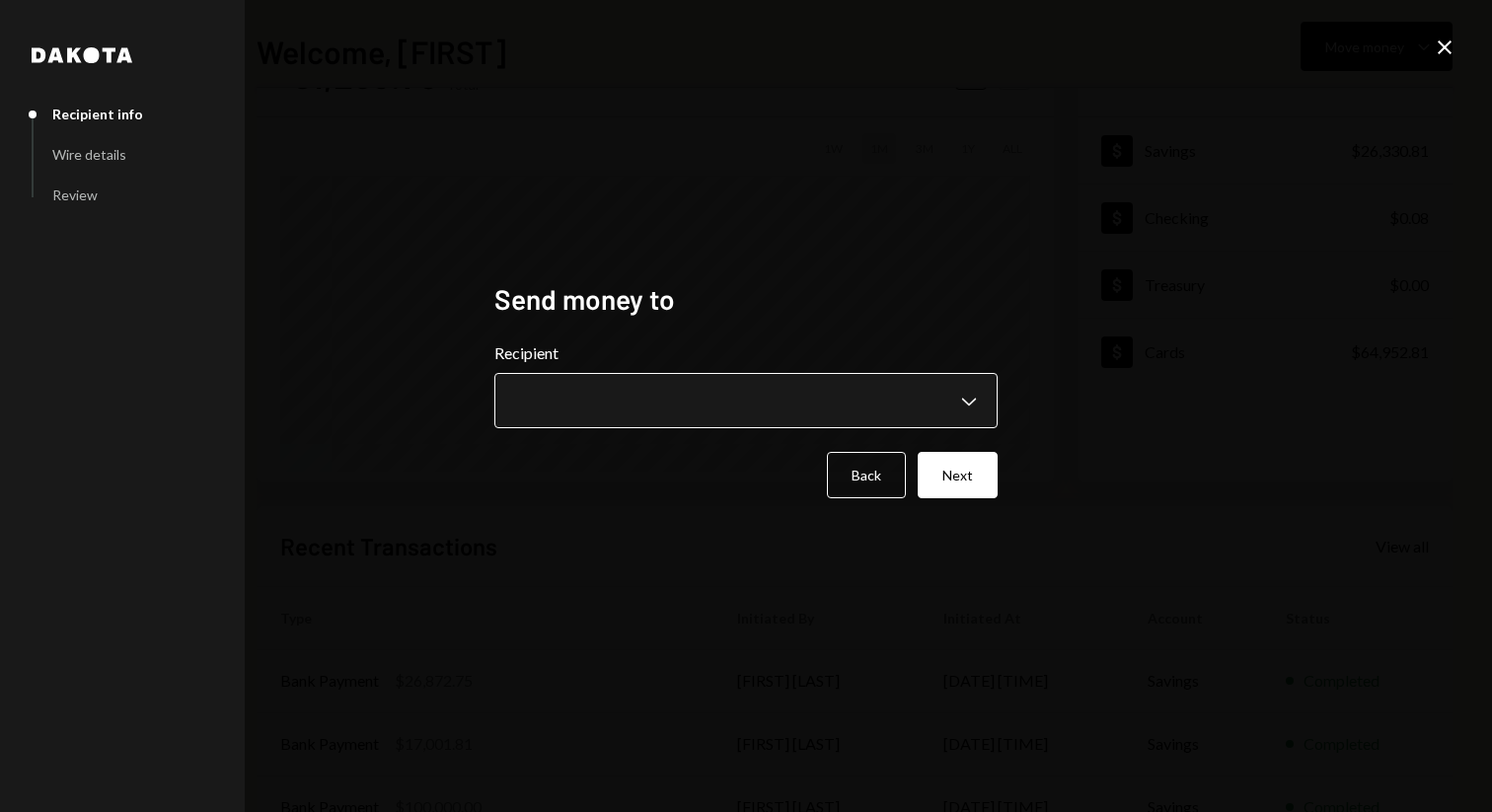 click on "**********" at bounding box center (746, 406) 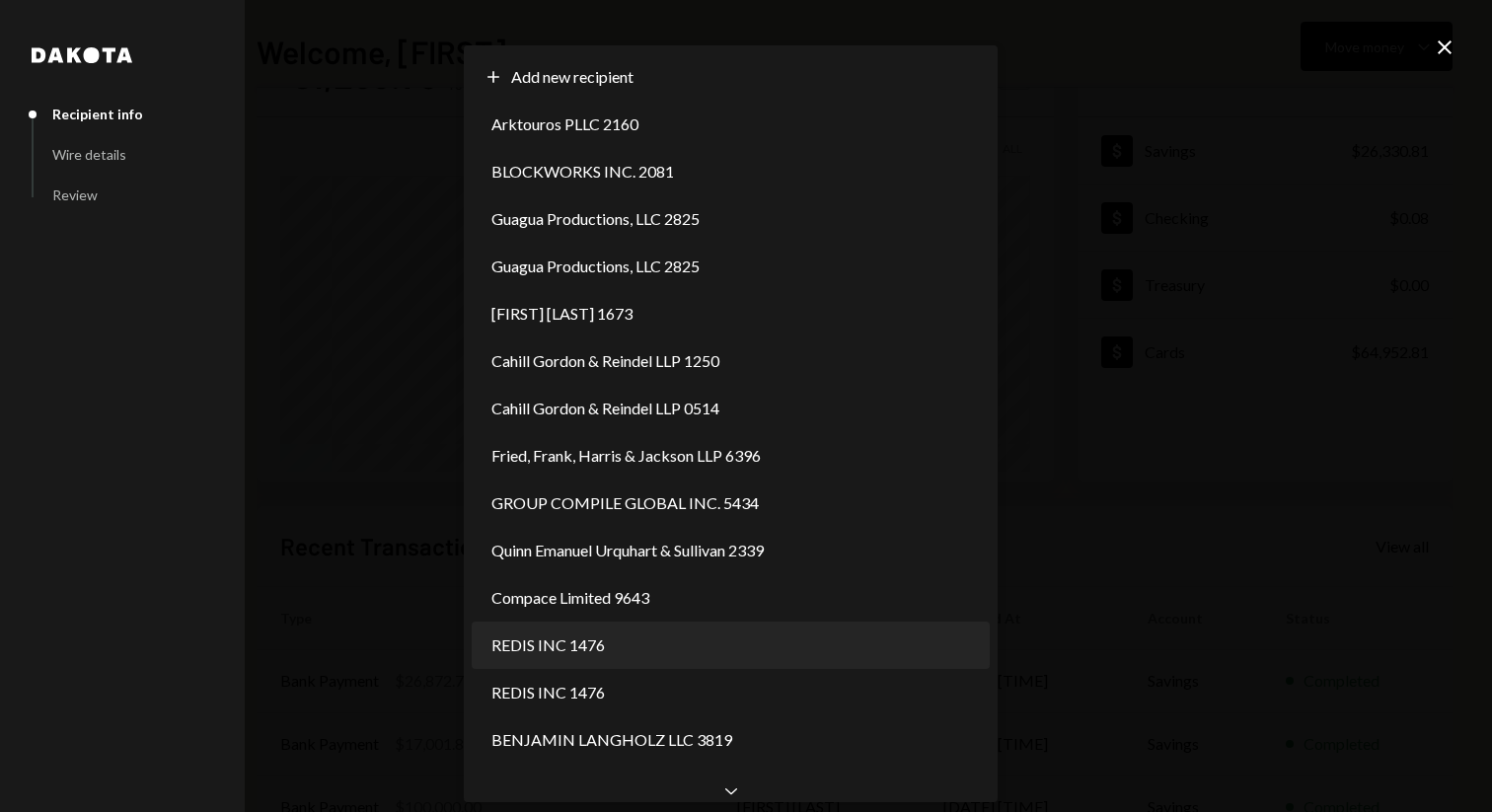 scroll, scrollTop: 12, scrollLeft: 0, axis: vertical 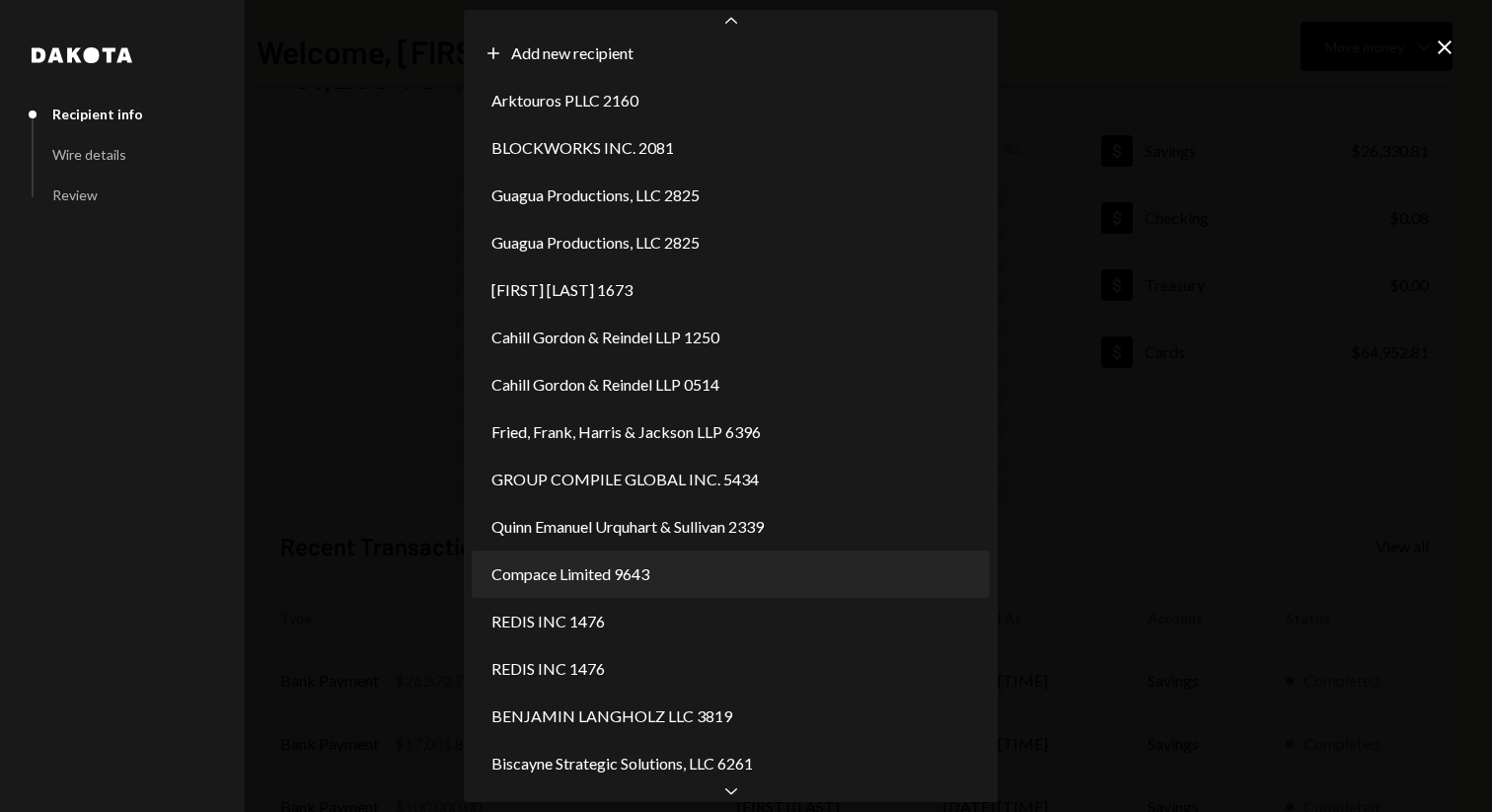 select on "**********" 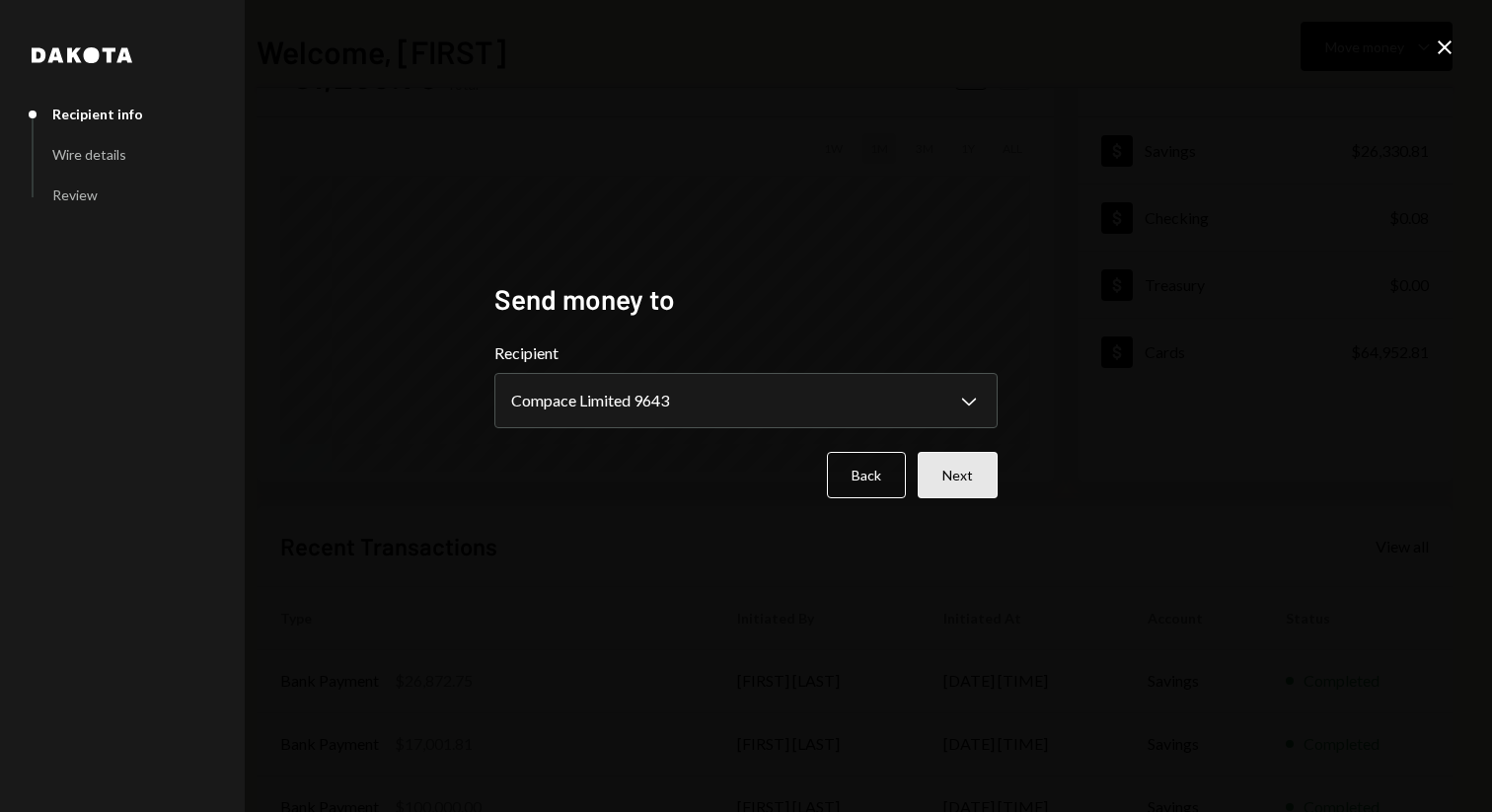 click on "Next" at bounding box center (957, 475) 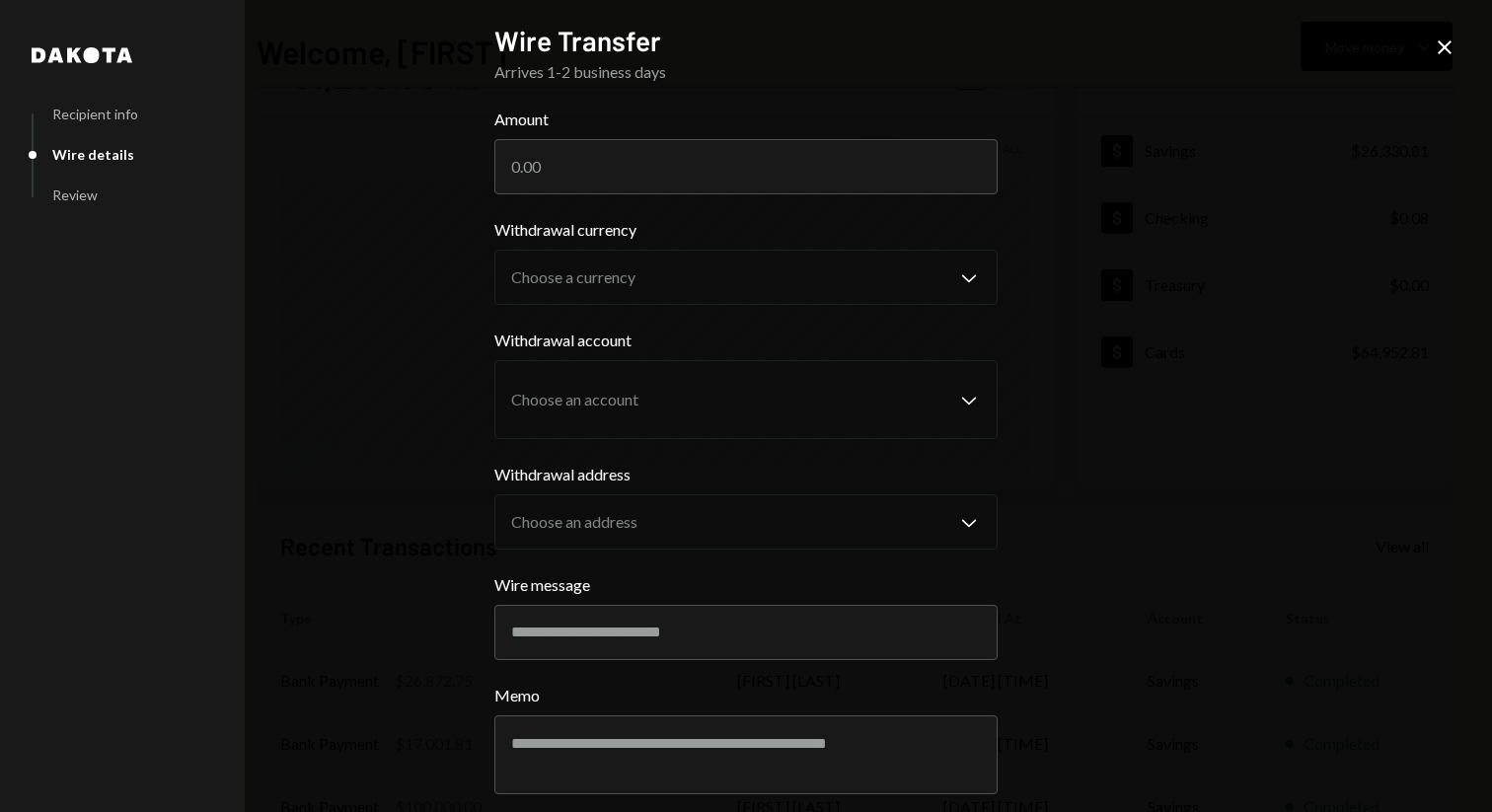 click on "Amount Withdrawal currency Choose a currency Chevron Down Withdrawal account Choose an account Chevron Down Withdrawal address Choose an address Chevron Down Wire message Memo Back Next" at bounding box center (746, 485) 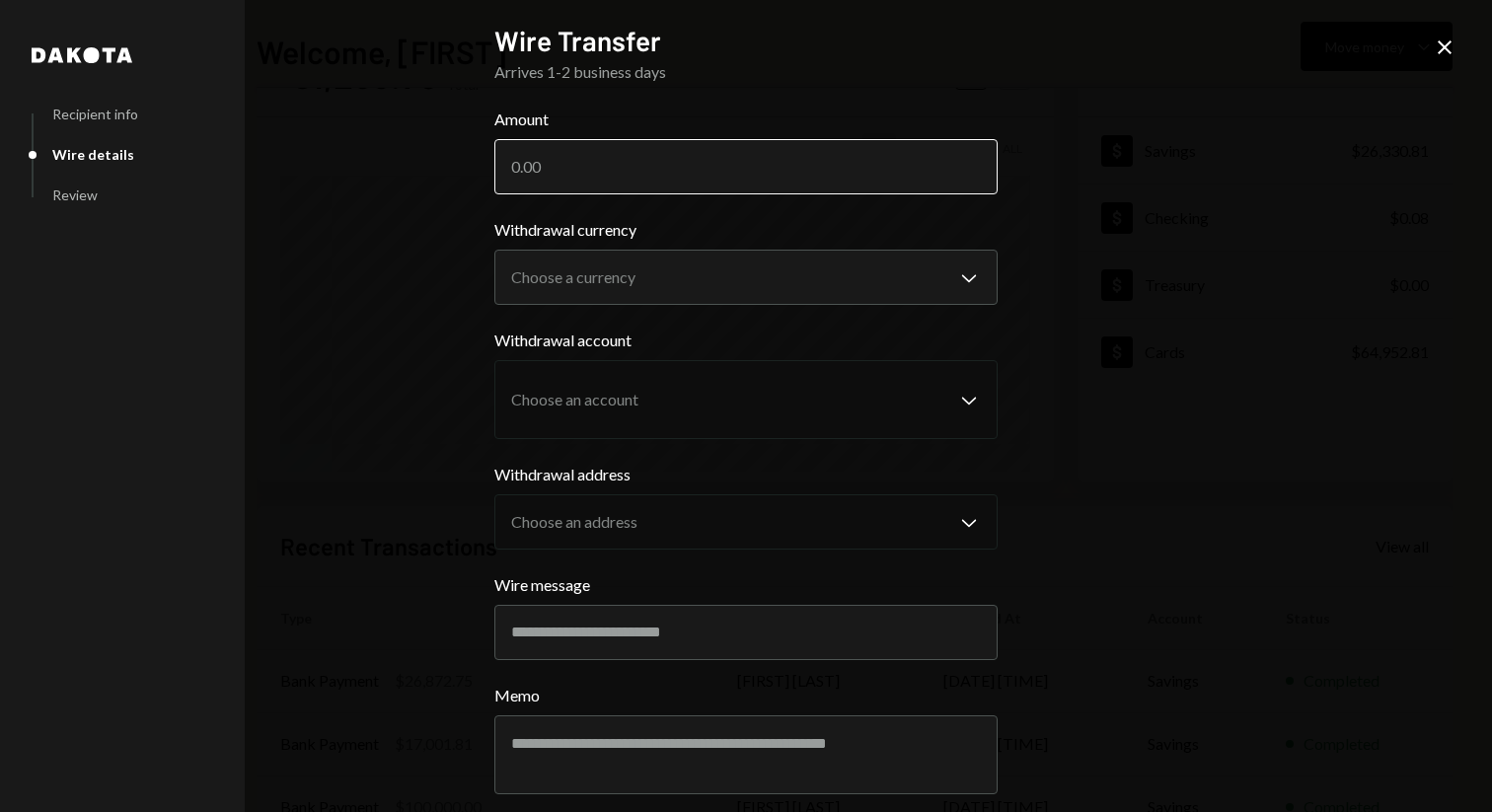 click on "Amount" at bounding box center [746, 167] 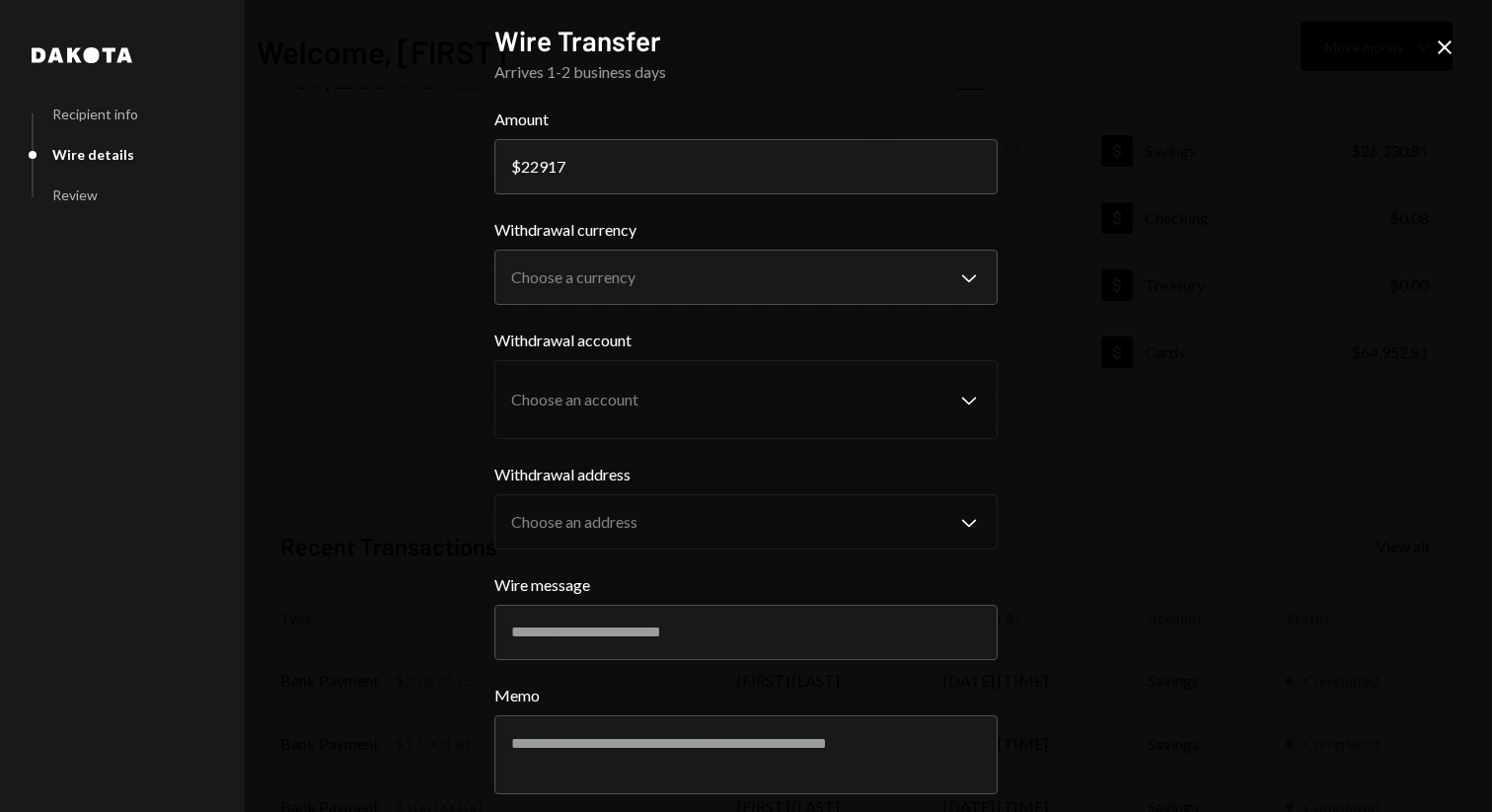 type on "[AMOUNT]" 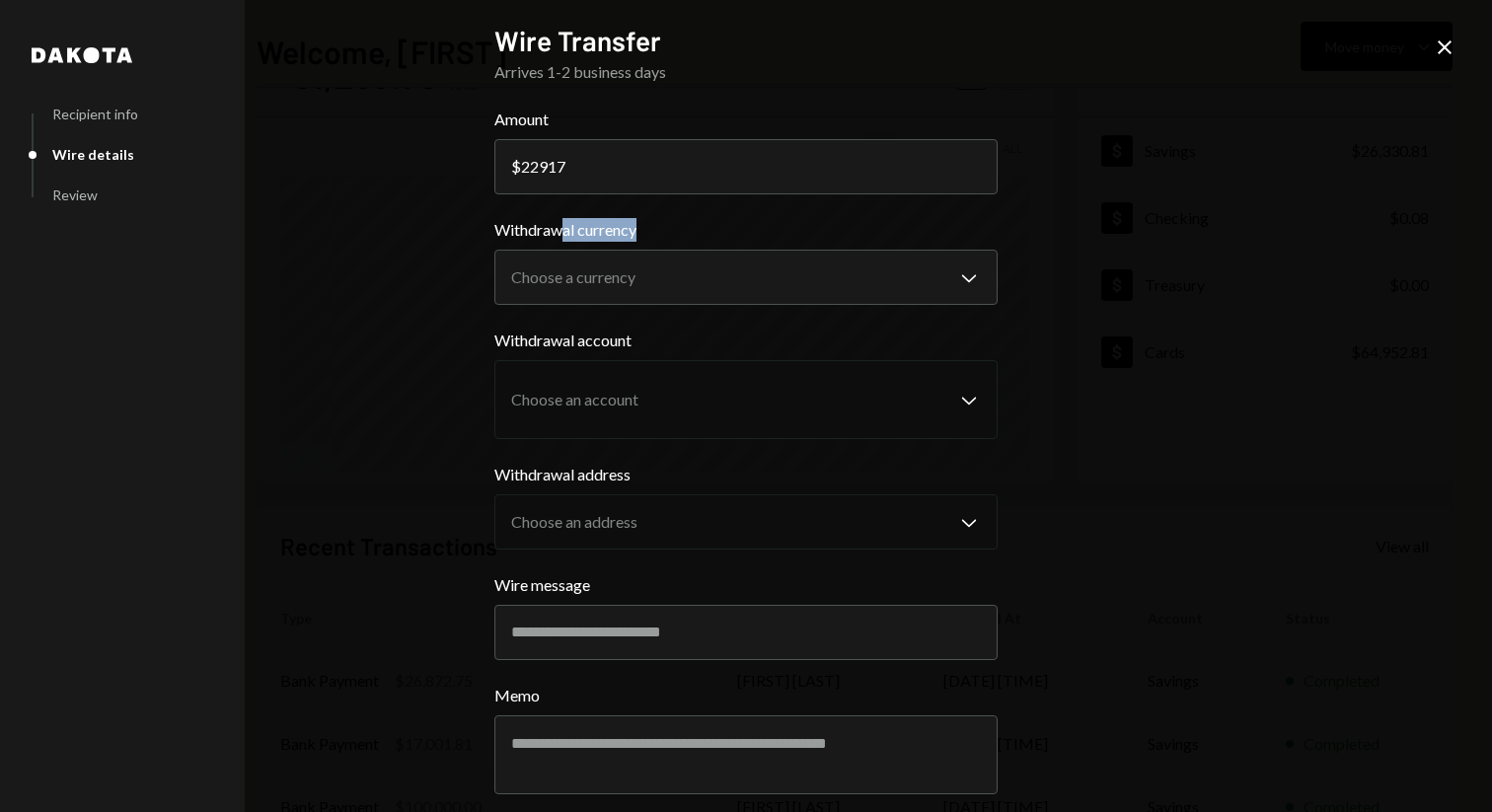 click on "**********" at bounding box center (746, 261) 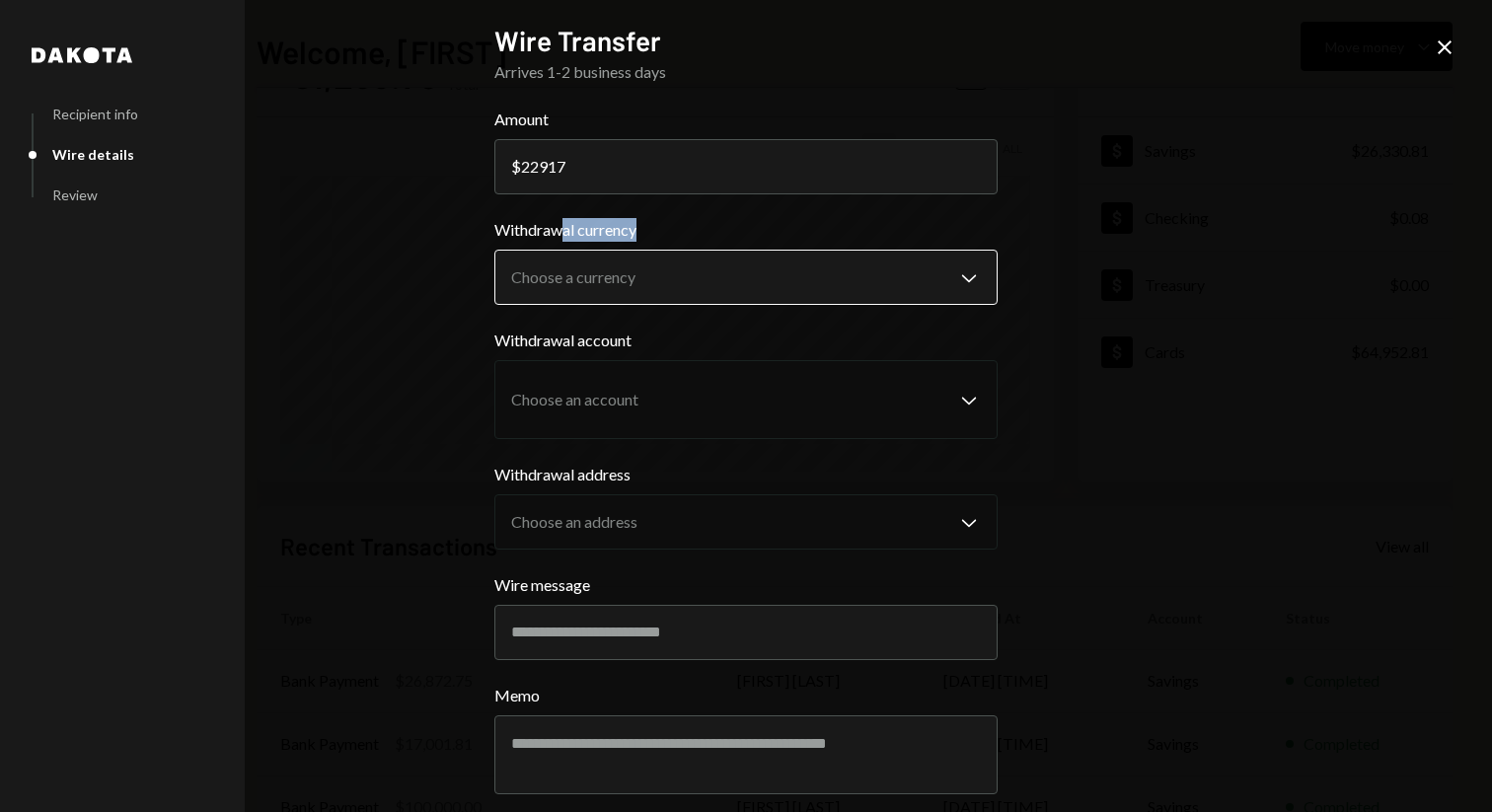 click on "B Baton Corporatio... Caret Down Home Home Inbox Inbox Activities Transactions Accounts Accounts Caret Down Savings $26,330.81 Checking $0.08 Treasury $0.00 Cards $64,952.81 Dollar Rewards User Recipients Team Team Welcome, Liam Move money Caret Down $ 91,283.70 Total Graph Accounts 1W 1M 3M 1Y ALL Account Details Plus Dollar Savings $26,330.81 Dollar Checking $0.08 Dollar Treasury $0.00 Dollar Cards $64,952.81 Recent Transactions View all Type Initiated By Initiated At Account Status Bank Payment $26,872.75 Liam Neiland 08/01/25 4:10 PM Savings Completed Bank Payment $17,001.81 Liam Neiland 08/01/25 2:54 PM Savings Completed Bank Payment $100,000.00 Liam Neiland 08/01/25 2:52 PM Savings Completed Deposit 100,000  USDC Eth Exec Wallet 08/01/25 2:49 PM Savings Completed Billing Drawdown Withdrawal 250  USDC Dakota System 07/29/25 2:04 AM Savings Completed /dashboard Dakota Recipient info Wire details Review Wire Transfer Arrives 1-2 business days Amount $ 22917 Withdrawal currency Choose a currency ********" at bounding box center (746, 406) 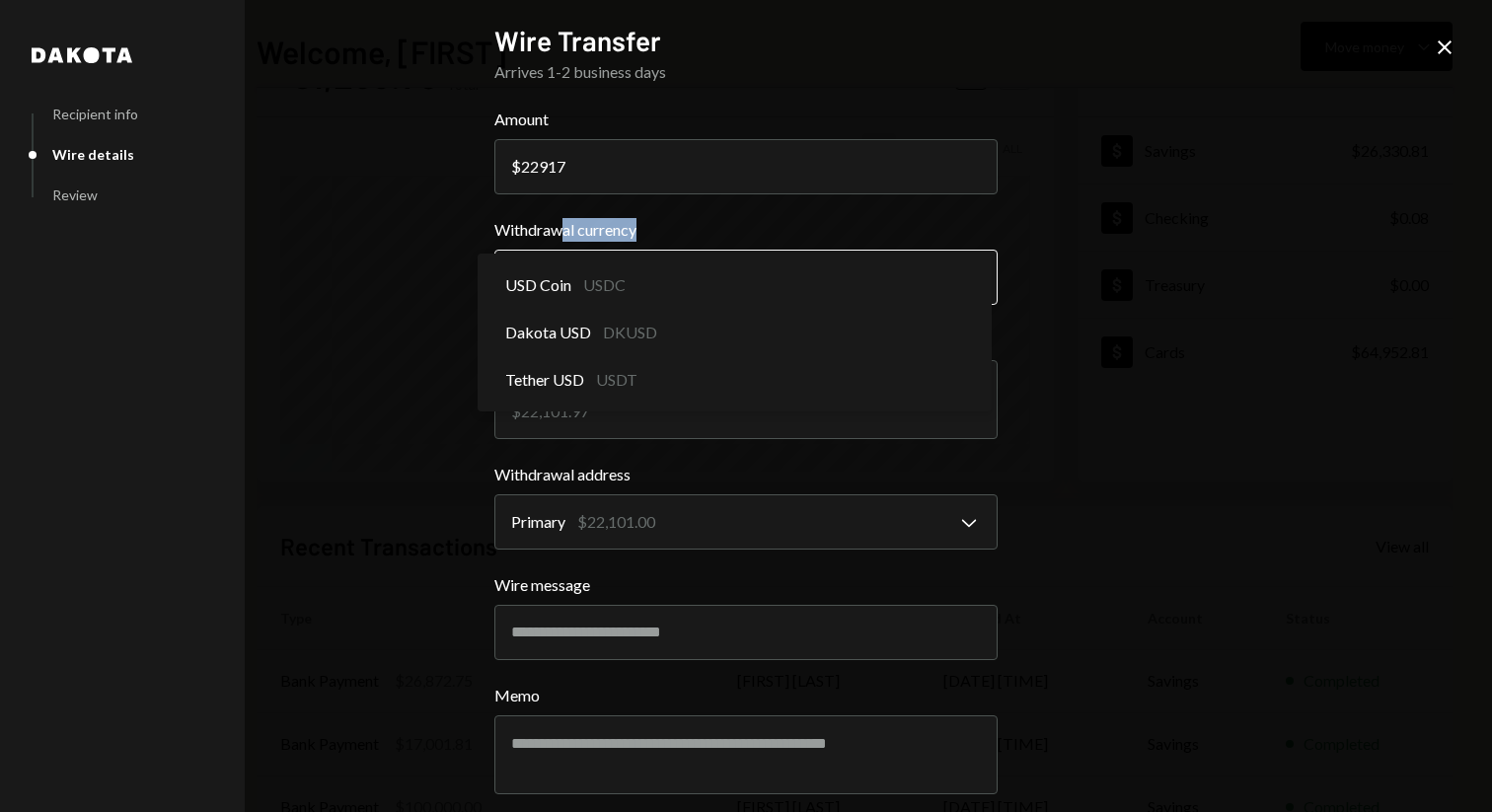 click on "B Baton Corporatio... Caret Down Home Home Inbox Inbox Activities Transactions Accounts Accounts Caret Down Savings $26,330.81 Checking $0.08 Treasury $0.00 Cards $64,952.81 Dollar Rewards User Recipients Team Team Welcome, Liam Move money Caret Down $ 91,283.70 Total Graph Accounts 1W 1M 3M 1Y ALL Account Details Plus Dollar Savings $26,330.81 Dollar Checking $0.08 Dollar Treasury $0.00 Dollar Cards $64,952.81 Recent Transactions View all Type Initiated By Initiated At Account Status Bank Payment $26,872.75 Liam Neiland 08/01/25 4:10 PM Savings Completed Bank Payment $17,001.81 Liam Neiland 08/01/25 2:54 PM Savings Completed Bank Payment $100,000.00 Liam Neiland 08/01/25 2:52 PM Savings Completed Deposit 100,000  USDC Eth Exec Wallet 08/01/25 2:49 PM Savings Completed Billing Drawdown Withdrawal 250  USDC Dakota System 07/29/25 2:04 AM Savings Completed /dashboard Dakota Recipient info Wire details Review Wire Transfer Arrives 1-2 business days Amount $ 22917 Withdrawal currency Tether USD USDT Chevron Down" at bounding box center (746, 406) 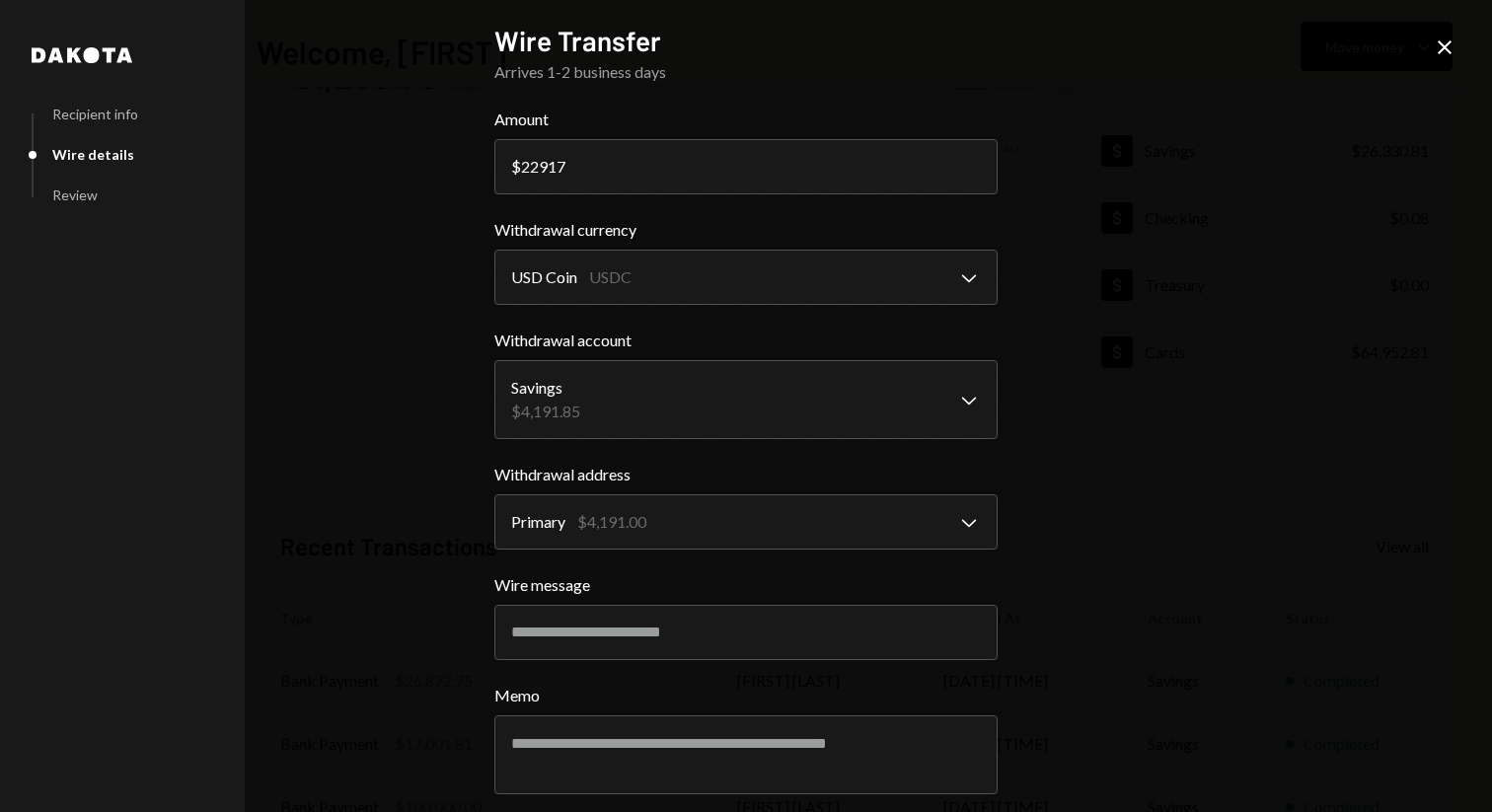 click on "**********" at bounding box center [746, 406] 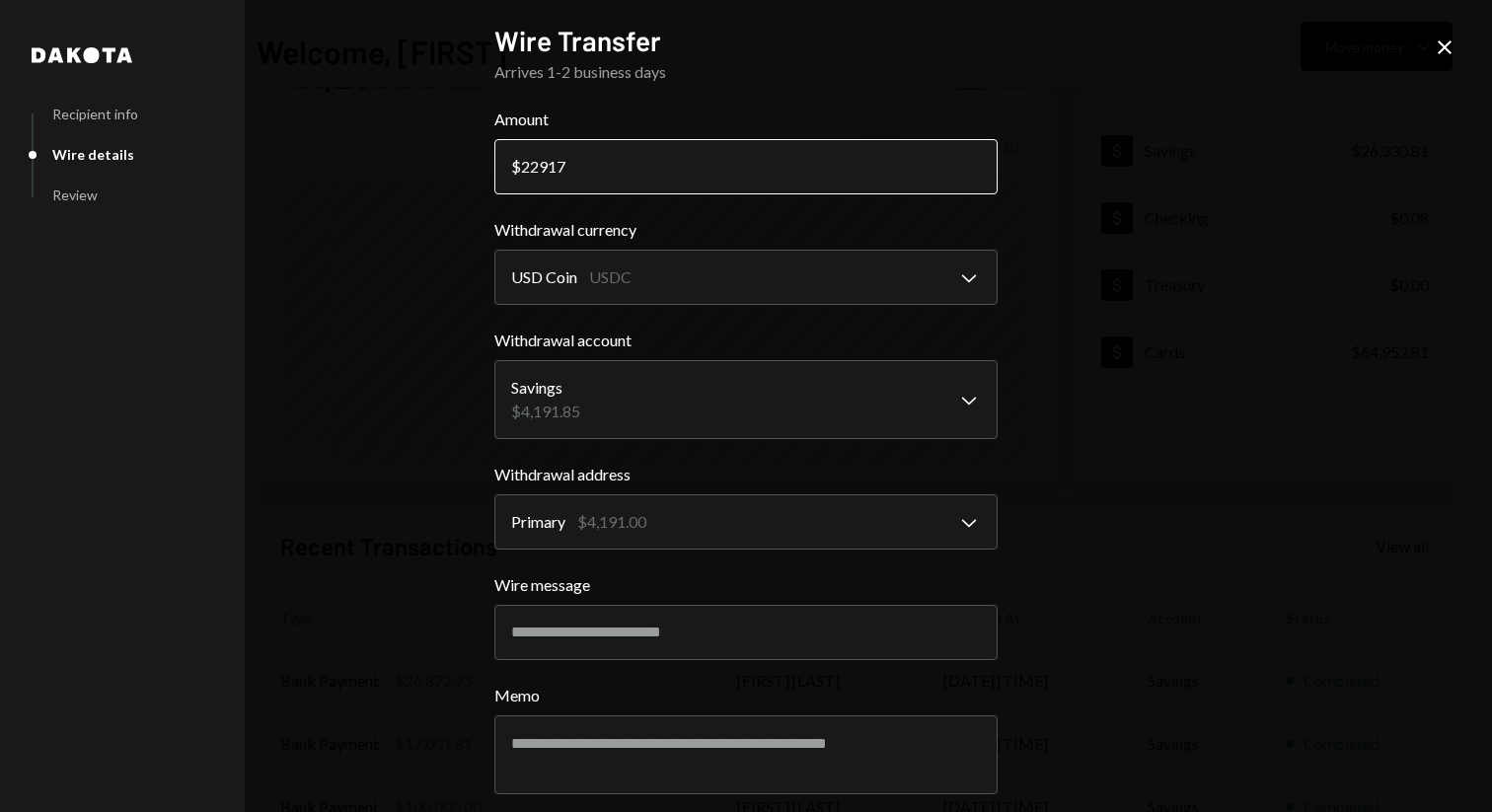 click on "[AMOUNT]" at bounding box center [746, 167] 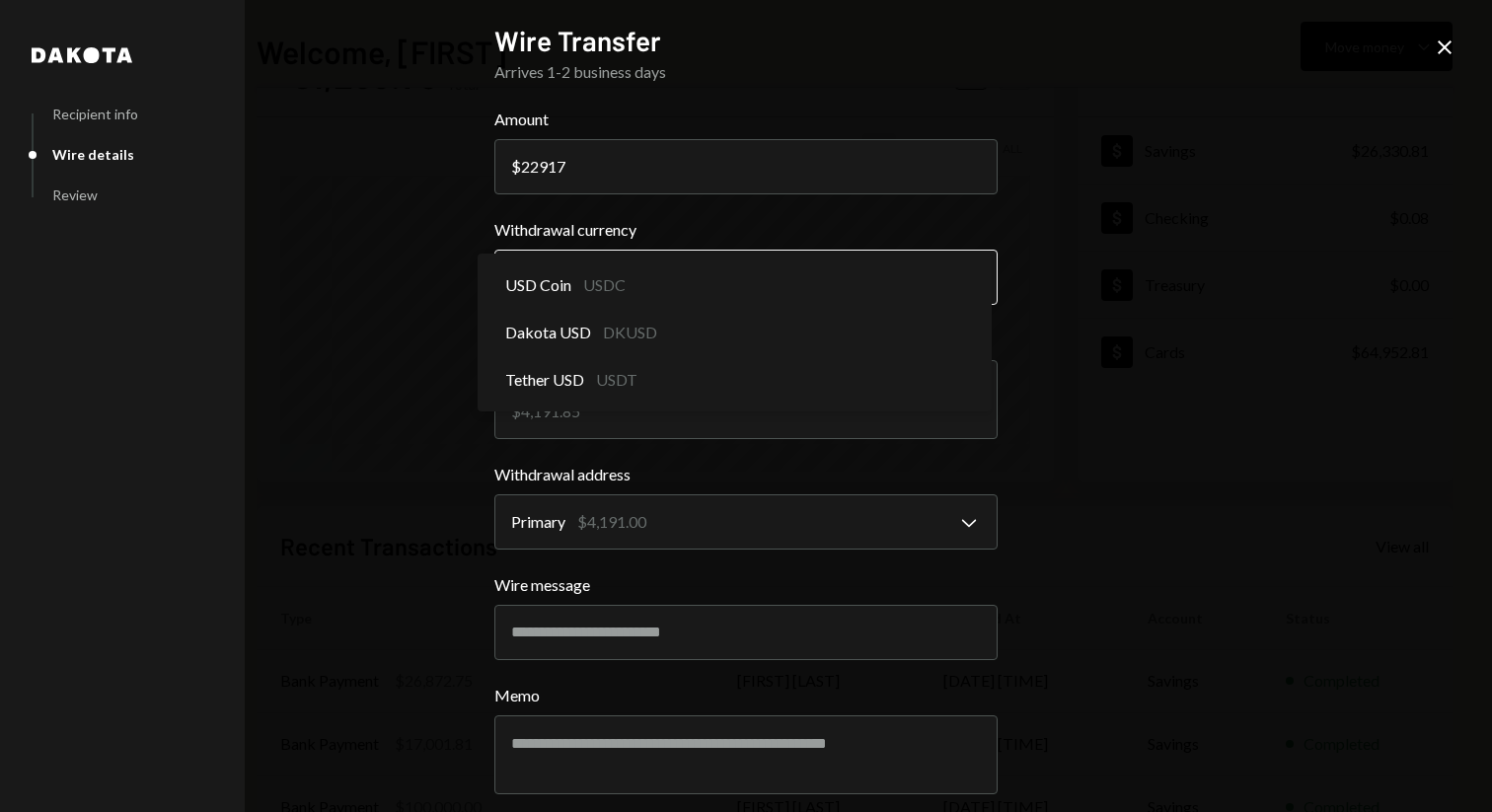 click on "B Baton Corporatio... Caret Down Home Home Inbox Inbox Activities Transactions Accounts Accounts Caret Down Savings $26,330.81 Checking $0.08 Treasury $0.00 Cards $64,952.81 Dollar Rewards User Recipients Team Team Welcome, Liam Move money Caret Down $ 91,283.70 Total Graph Accounts 1W 1M 3M 1Y ALL Account Details Plus Dollar Savings $26,330.81 Dollar Checking $0.08 Dollar Treasury $0.00 Dollar Cards $64,952.81 Recent Transactions View all Type Initiated By Initiated At Account Status Bank Payment $26,872.75 Liam Neiland 08/01/25 4:10 PM Savings Completed Bank Payment $17,001.81 Liam Neiland 08/01/25 2:54 PM Savings Completed Bank Payment $100,000.00 Liam Neiland 08/01/25 2:52 PM Savings Completed Deposit 100,000  USDC Eth Exec Wallet 08/01/25 2:49 PM Savings Completed Billing Drawdown Withdrawal 250  USDC Dakota System 07/29/25 2:04 AM Savings Completed /dashboard Dakota Recipient info Wire details Review Wire Transfer Arrives 1-2 business days Amount $ 22917 Withdrawal currency USD Coin USDC Chevron Down" at bounding box center [746, 406] 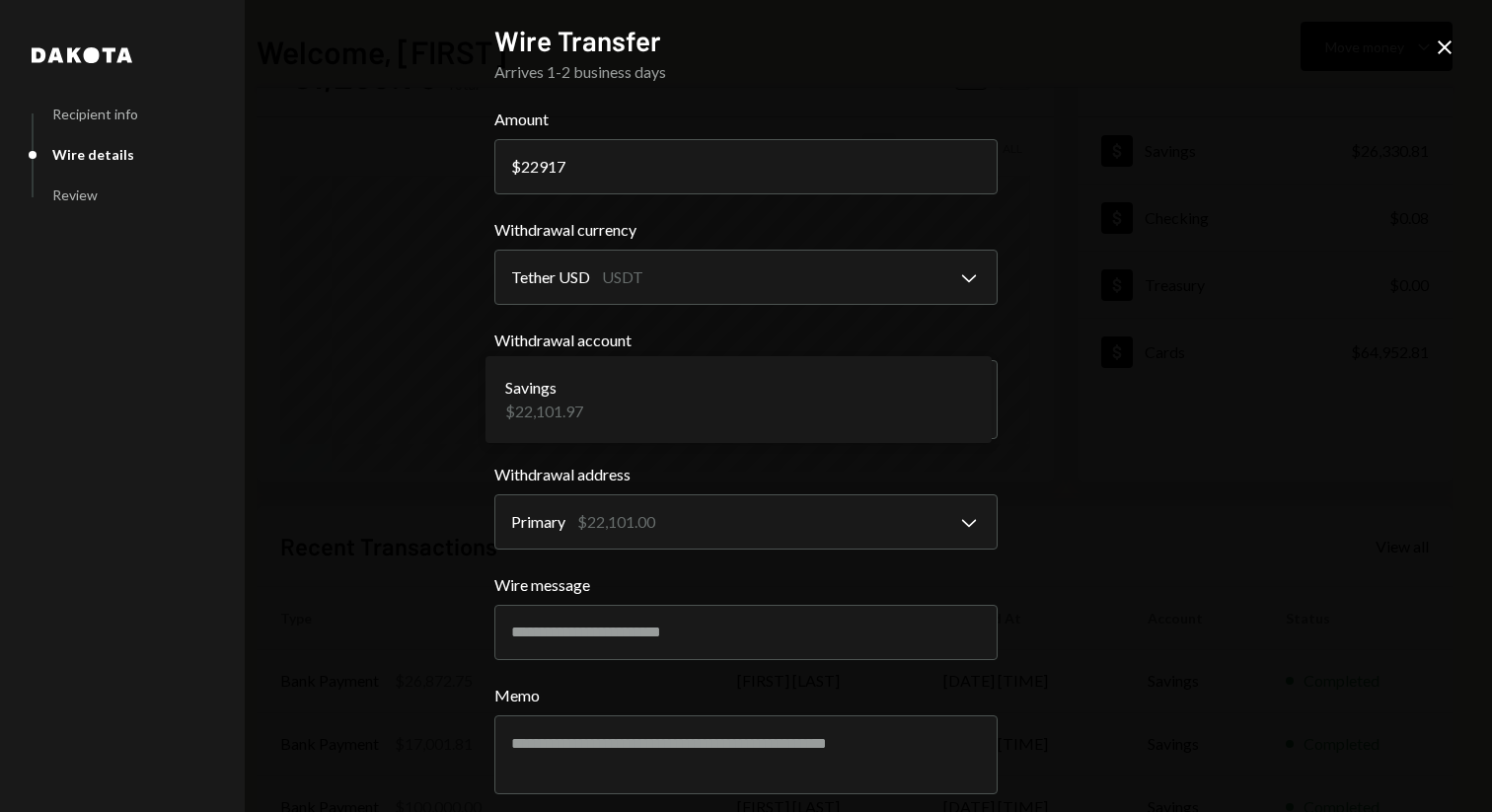 click on "B Baton Corporatio... Caret Down Home Home Inbox Inbox Activities Transactions Accounts Accounts Caret Down Savings $26,330.81 Checking $0.08 Treasury $0.00 Cards $64,952.81 Dollar Rewards User Recipients Team Team Welcome, Liam Move money Caret Down $ 91,283.70 Total Graph Accounts 1W 1M 3M 1Y ALL Account Details Plus Dollar Savings $26,330.81 Dollar Checking $0.08 Dollar Treasury $0.00 Dollar Cards $64,952.81 Recent Transactions View all Type Initiated By Initiated At Account Status Bank Payment $26,872.75 Liam Neiland 08/01/25 4:10 PM Savings Completed Bank Payment $17,001.81 Liam Neiland 08/01/25 2:54 PM Savings Completed Bank Payment $100,000.00 Liam Neiland 08/01/25 2:52 PM Savings Completed Deposit 100,000  USDC Eth Exec Wallet 08/01/25 2:49 PM Savings Completed Billing Drawdown Withdrawal 250  USDC Dakota System 07/29/25 2:04 AM Savings Completed /dashboard Dakota Recipient info Wire details Review Wire Transfer Arrives 1-2 business days Amount $ 22917 Withdrawal currency Tether USD USDT Chevron Down" at bounding box center (746, 406) 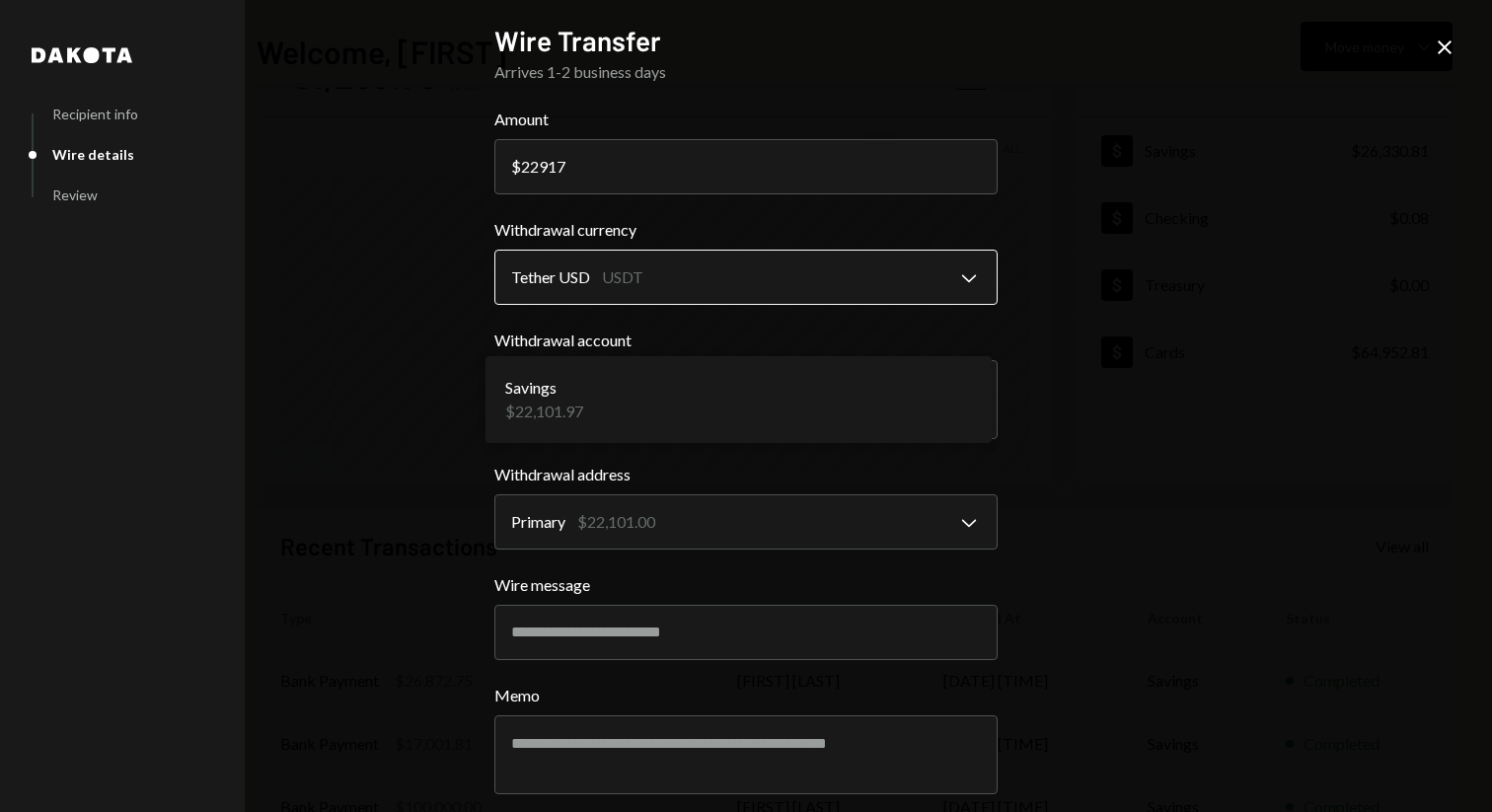 click on "B Baton Corporatio... Caret Down Home Home Inbox Inbox Activities Transactions Accounts Accounts Caret Down Savings $26,330.81 Checking $0.08 Treasury $0.00 Cards $64,952.81 Dollar Rewards User Recipients Team Team Welcome, Liam Move money Caret Down $ 91,283.70 Total Graph Accounts 1W 1M 3M 1Y ALL Account Details Plus Dollar Savings $26,330.81 Dollar Checking $0.08 Dollar Treasury $0.00 Dollar Cards $64,952.81 Recent Transactions View all Type Initiated By Initiated At Account Status Bank Payment $26,872.75 Liam Neiland 08/01/25 4:10 PM Savings Completed Bank Payment $17,001.81 Liam Neiland 08/01/25 2:54 PM Savings Completed Bank Payment $100,000.00 Liam Neiland 08/01/25 2:52 PM Savings Completed Deposit 100,000  USDC Eth Exec Wallet 08/01/25 2:49 PM Savings Completed Billing Drawdown Withdrawal 250  USDC Dakota System 07/29/25 2:04 AM Savings Completed /dashboard Dakota Recipient info Wire details Review Wire Transfer Arrives 1-2 business days Amount $ 22917 Withdrawal currency Tether USD USDT Chevron Down" at bounding box center (746, 406) 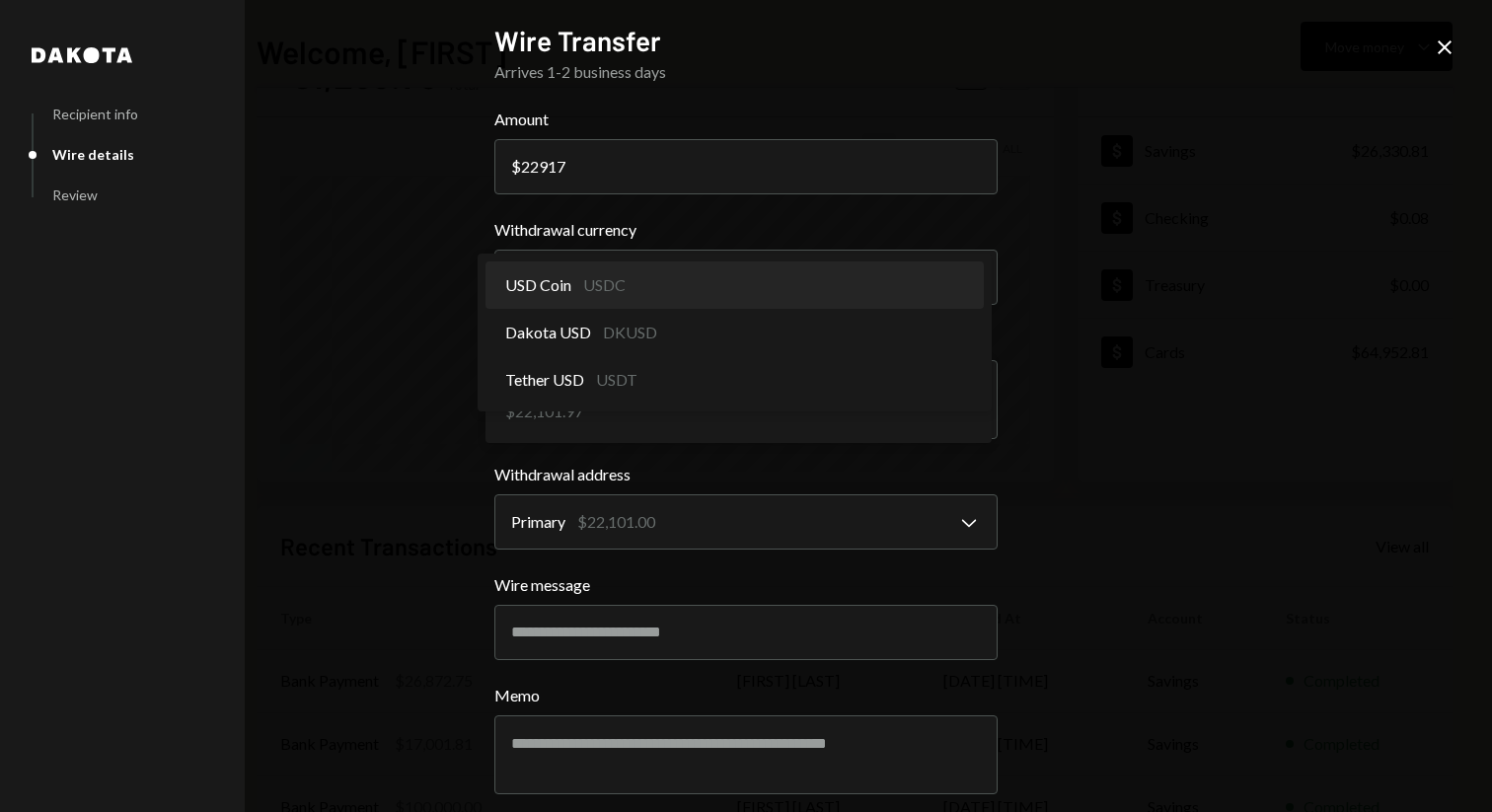 select on "****" 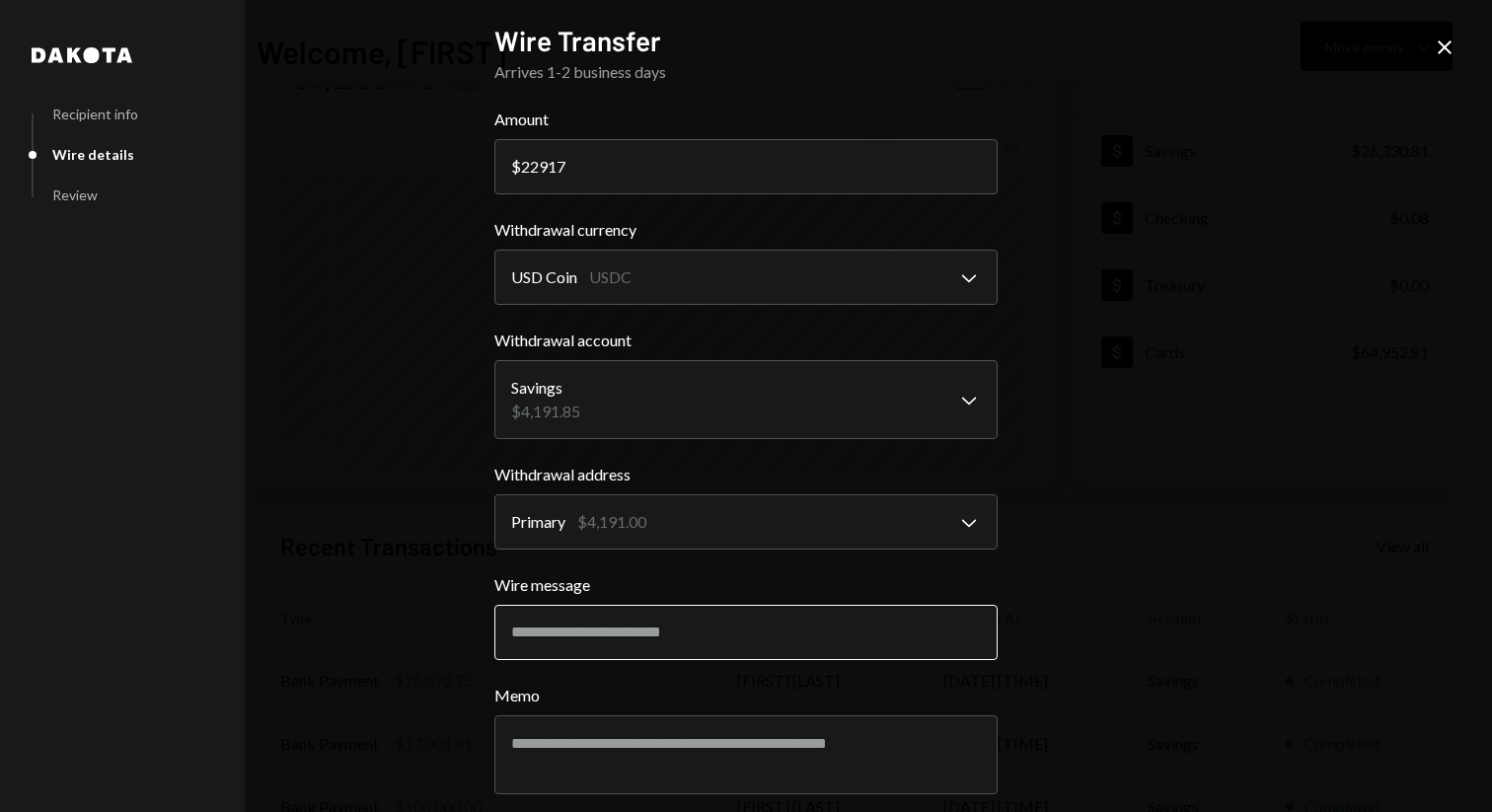 click on "Wire message" at bounding box center [746, 632] 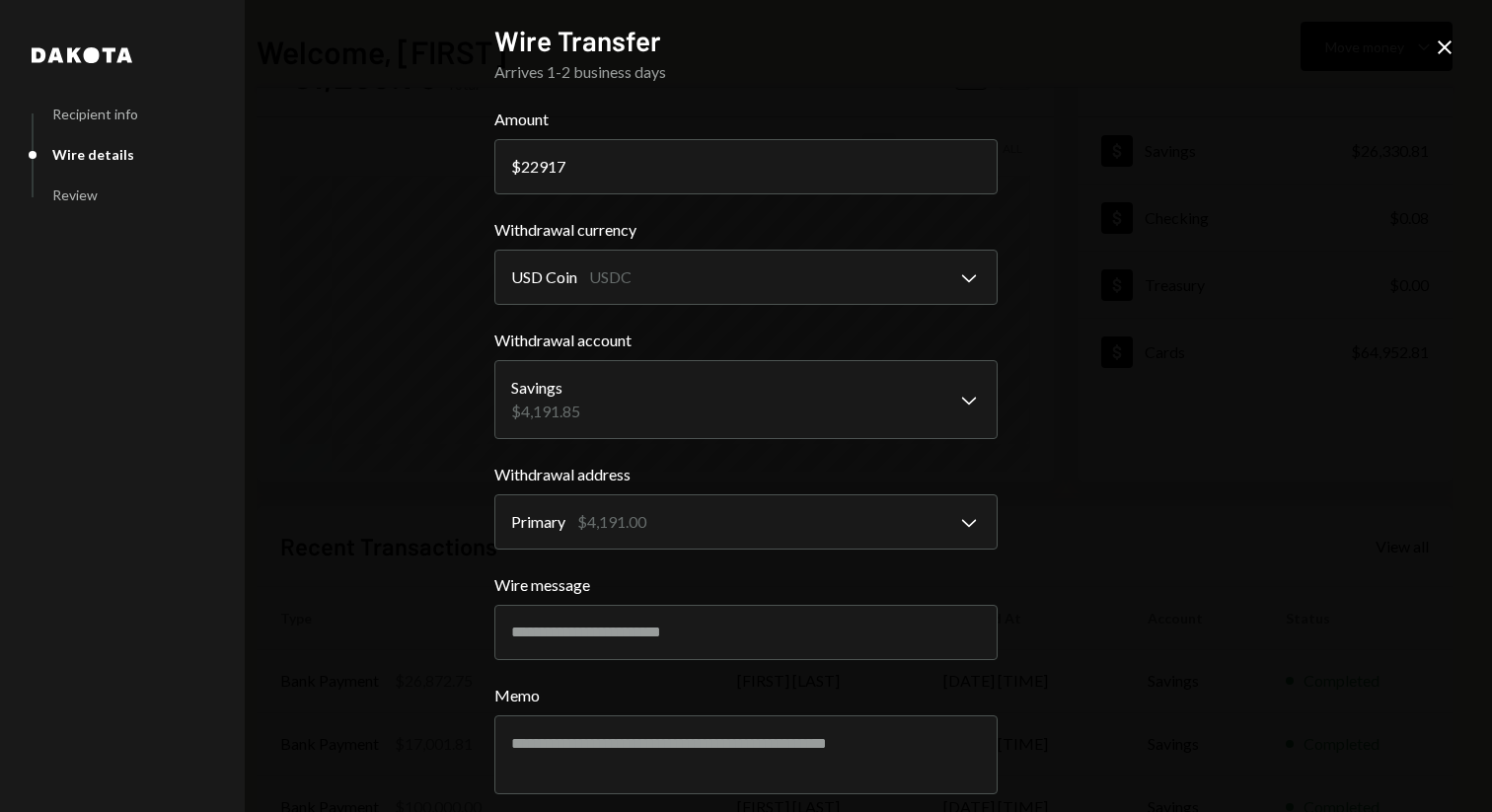 click on "Close" at bounding box center (1445, 48) 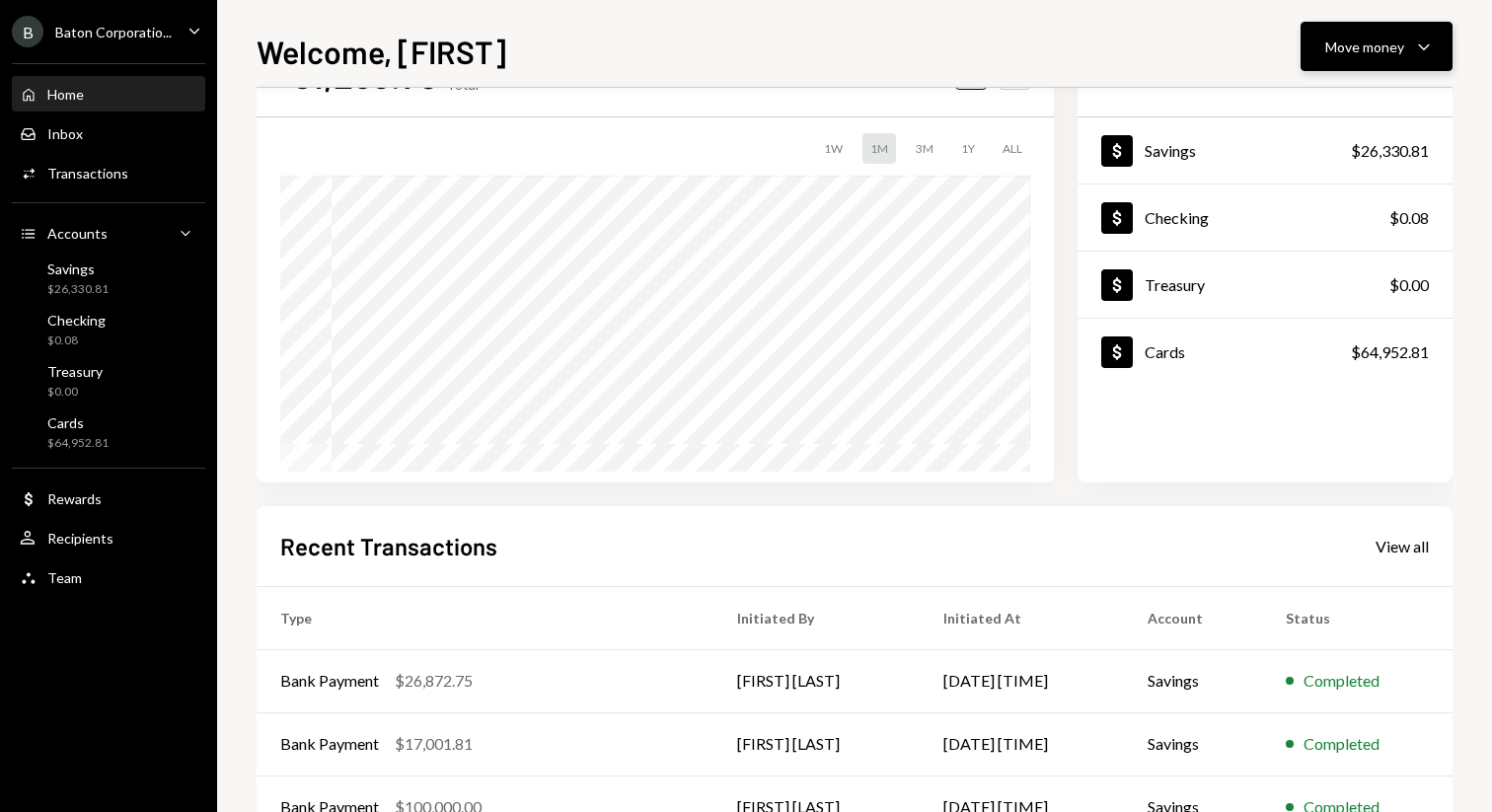 click on "Move money" at bounding box center (1365, 46) 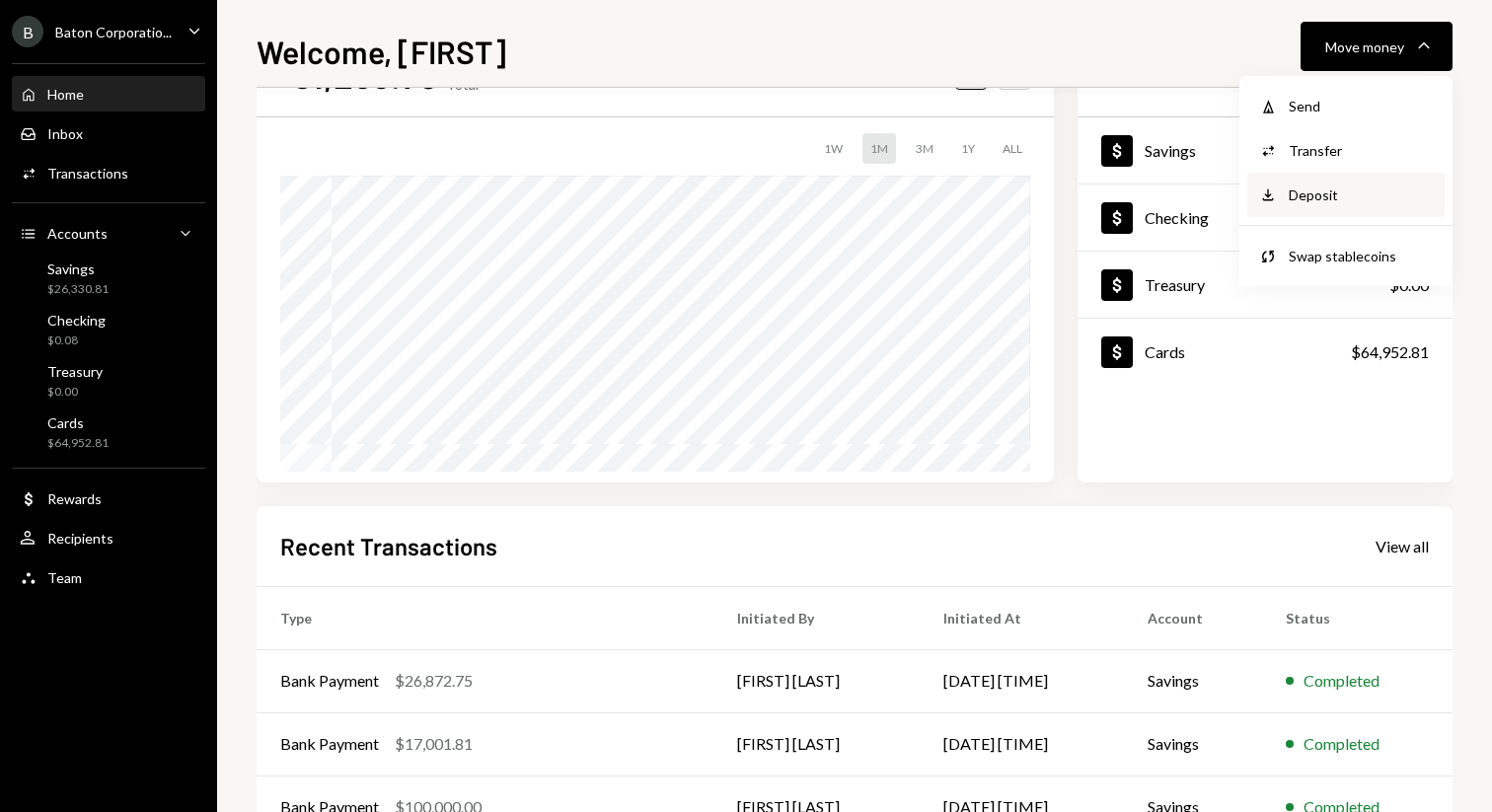 click on "Deposit" at bounding box center [1361, 194] 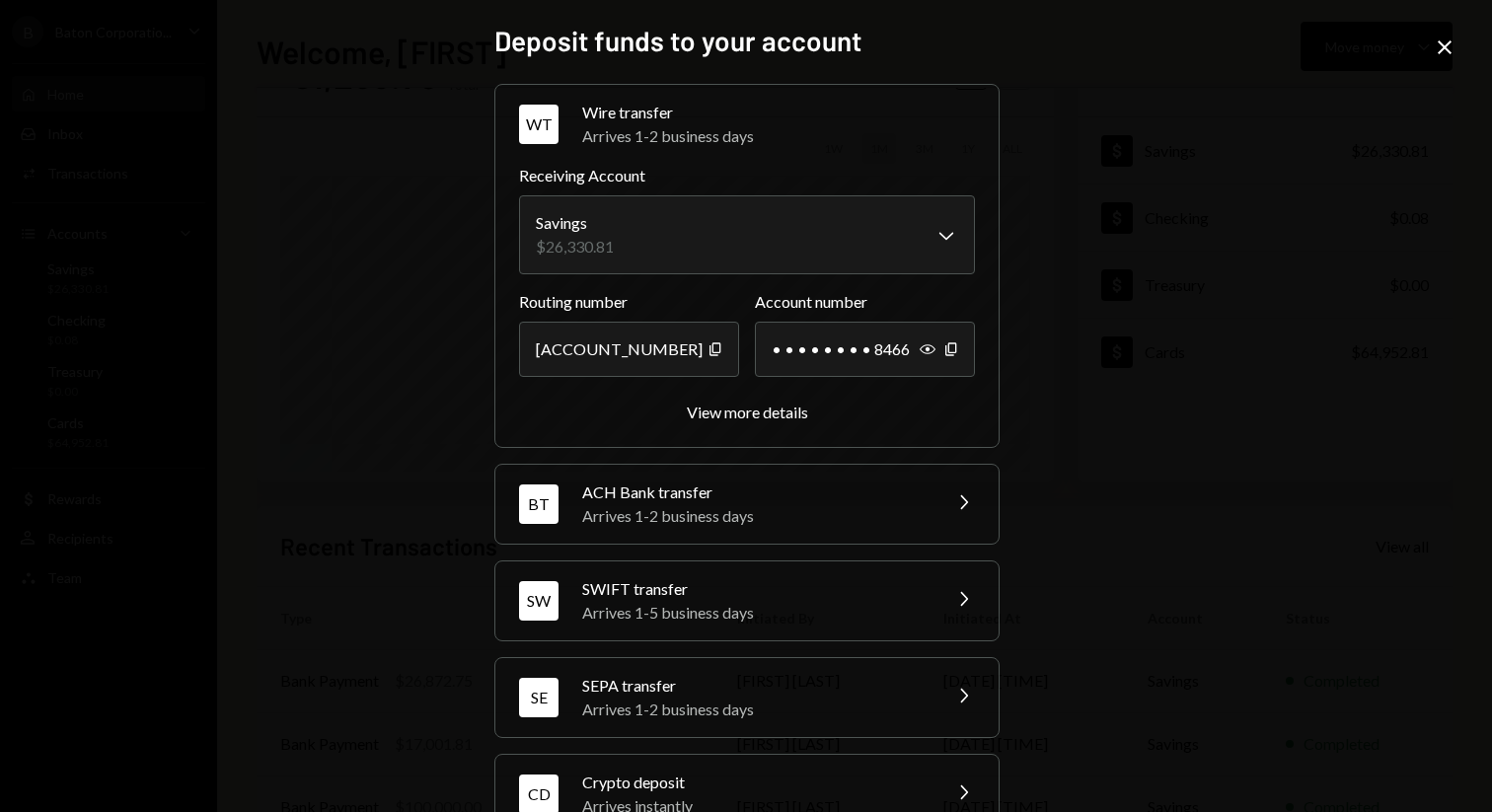scroll, scrollTop: 54, scrollLeft: 0, axis: vertical 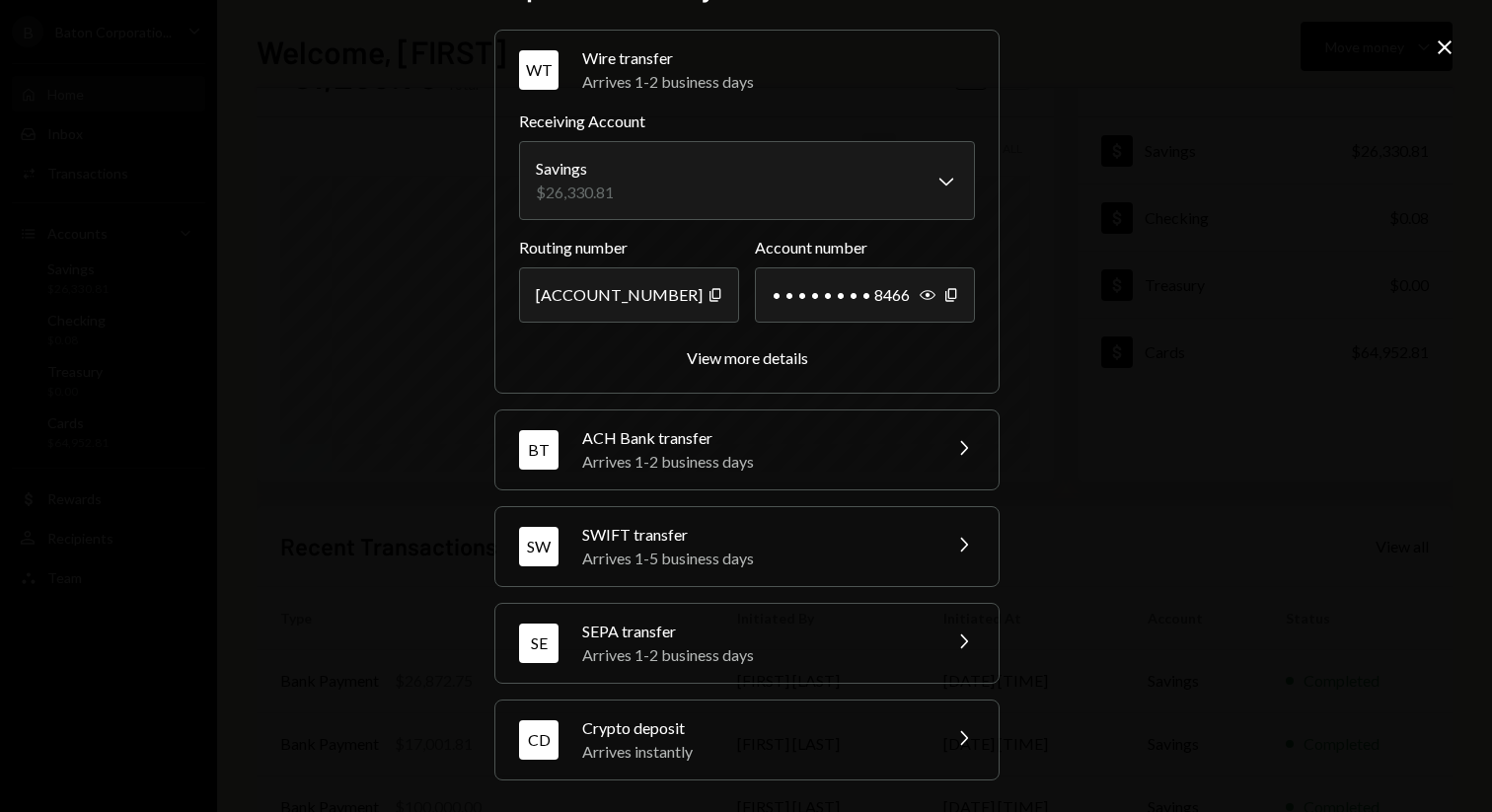 click on "Crypto deposit" at bounding box center [755, 728] 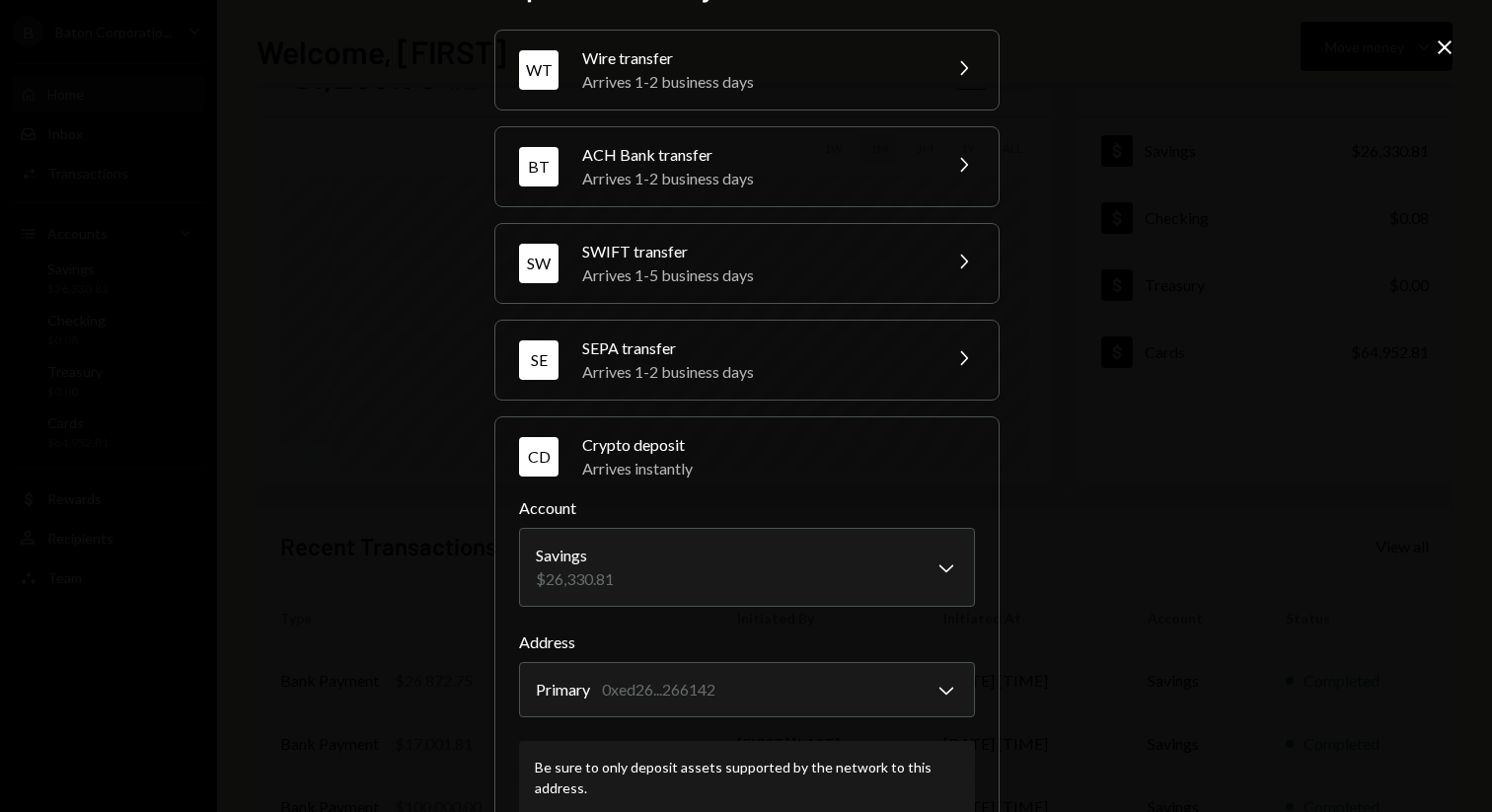 scroll, scrollTop: 180, scrollLeft: 0, axis: vertical 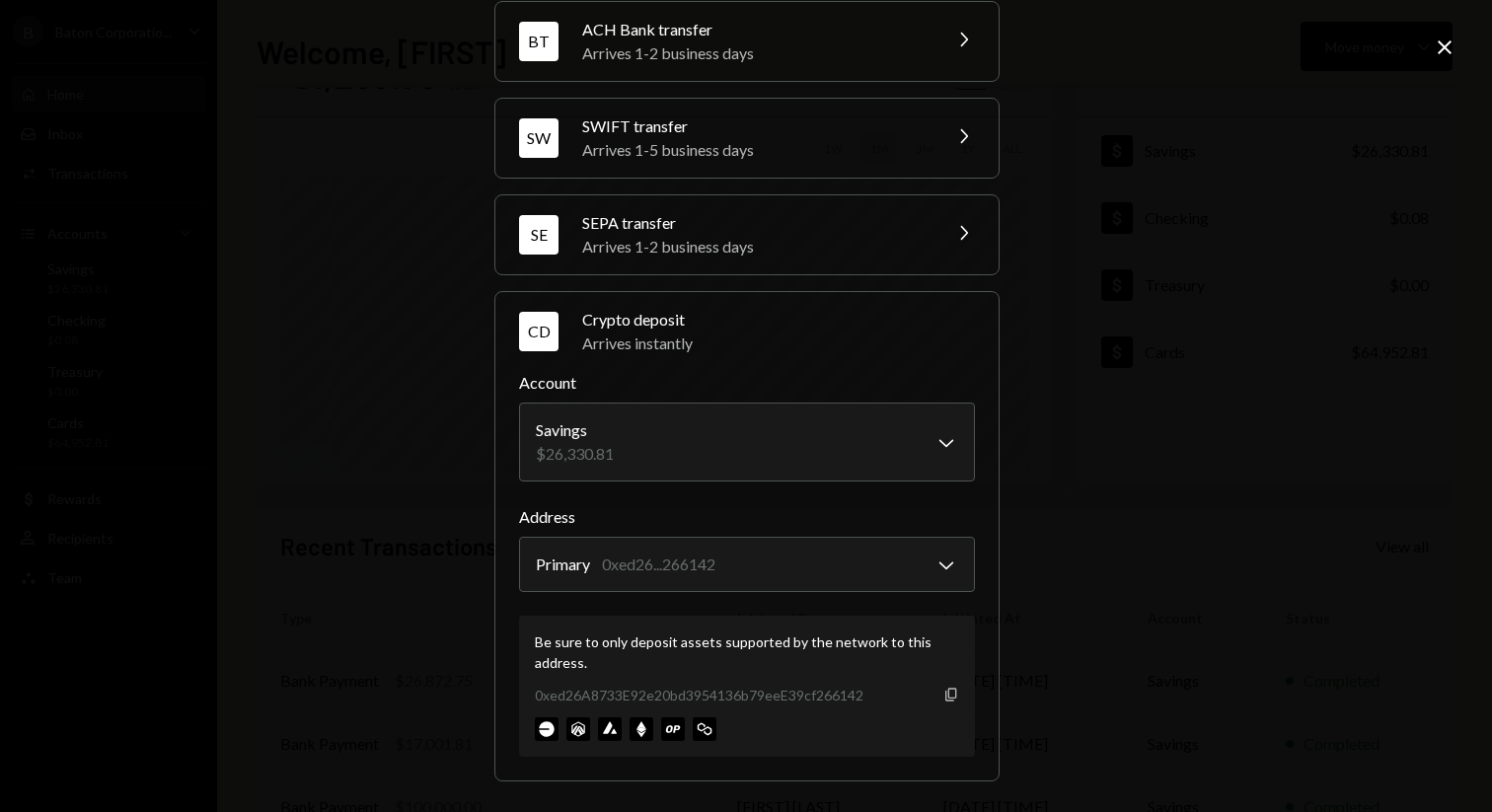 click 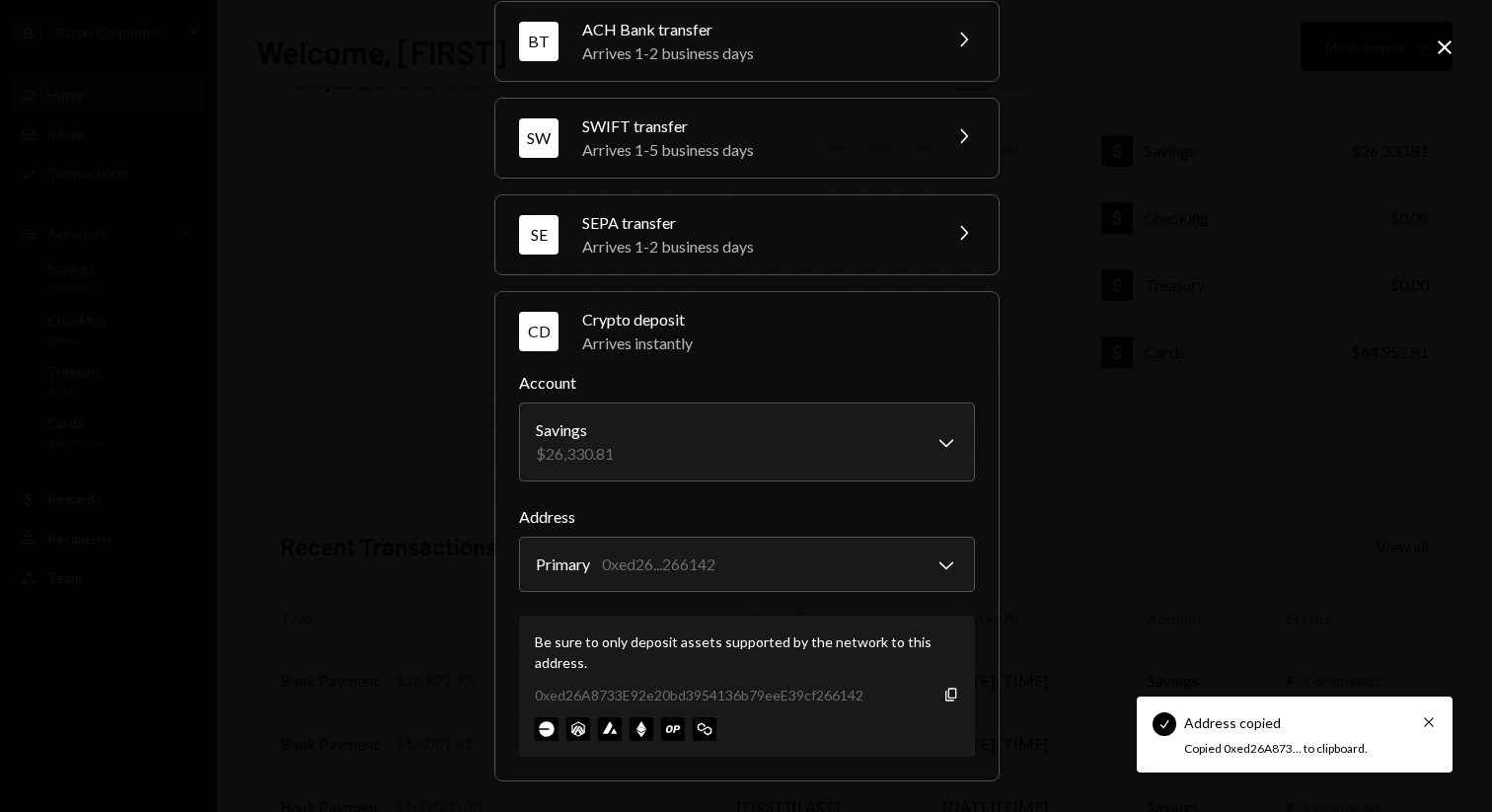 click on "**********" at bounding box center [746, 406] 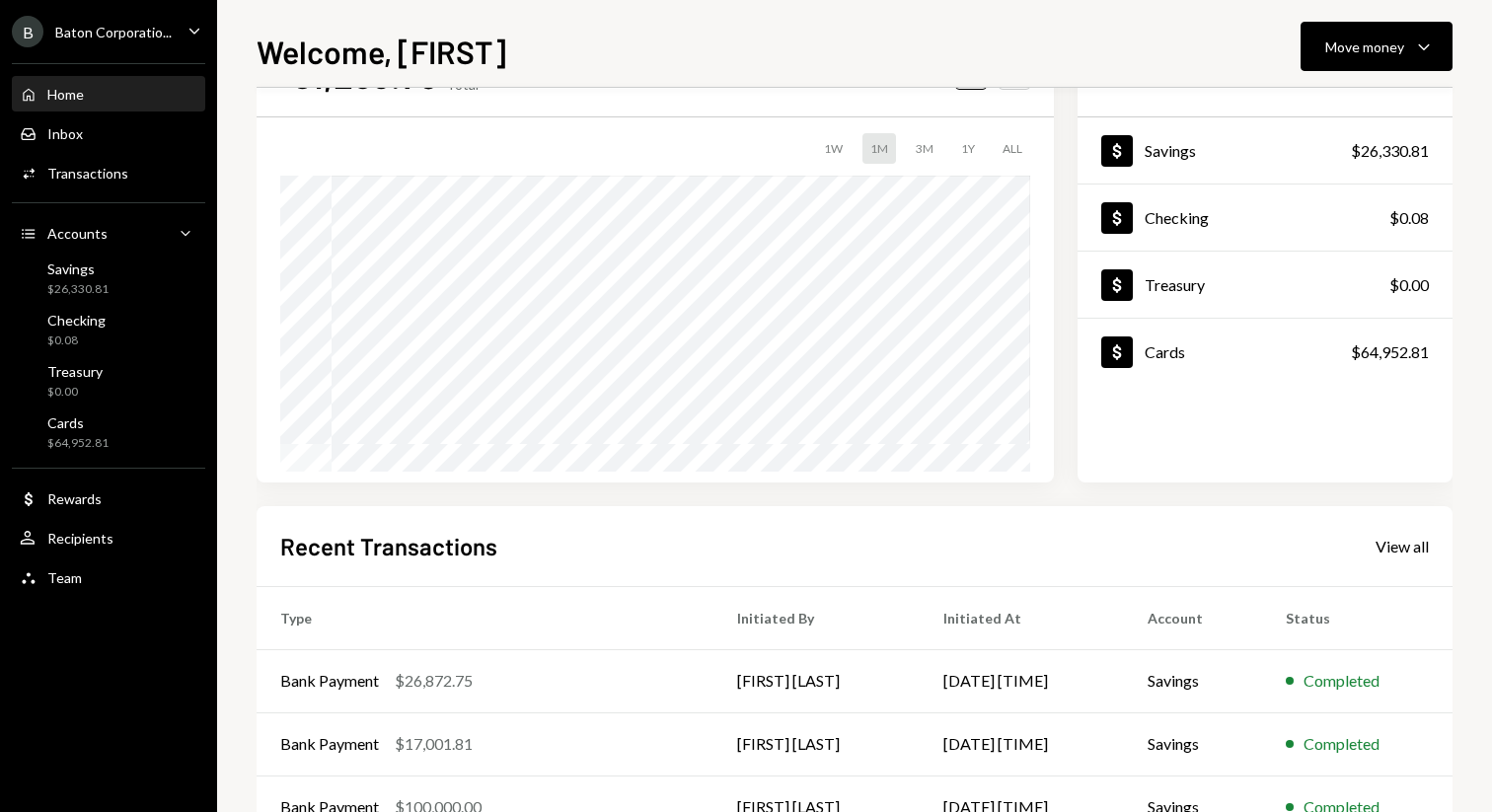 scroll, scrollTop: 0, scrollLeft: 0, axis: both 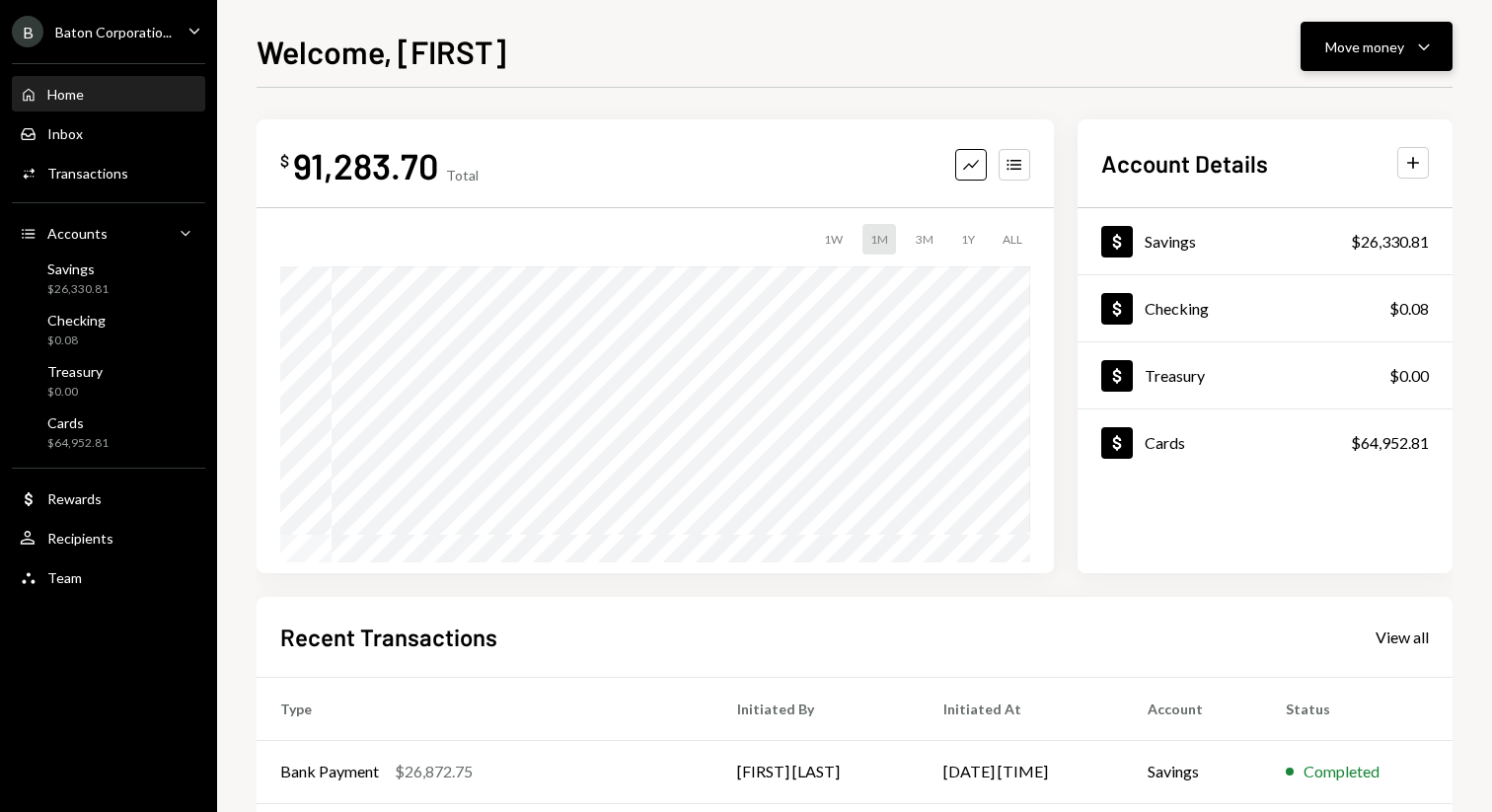 click on "Move money" at bounding box center [1365, 46] 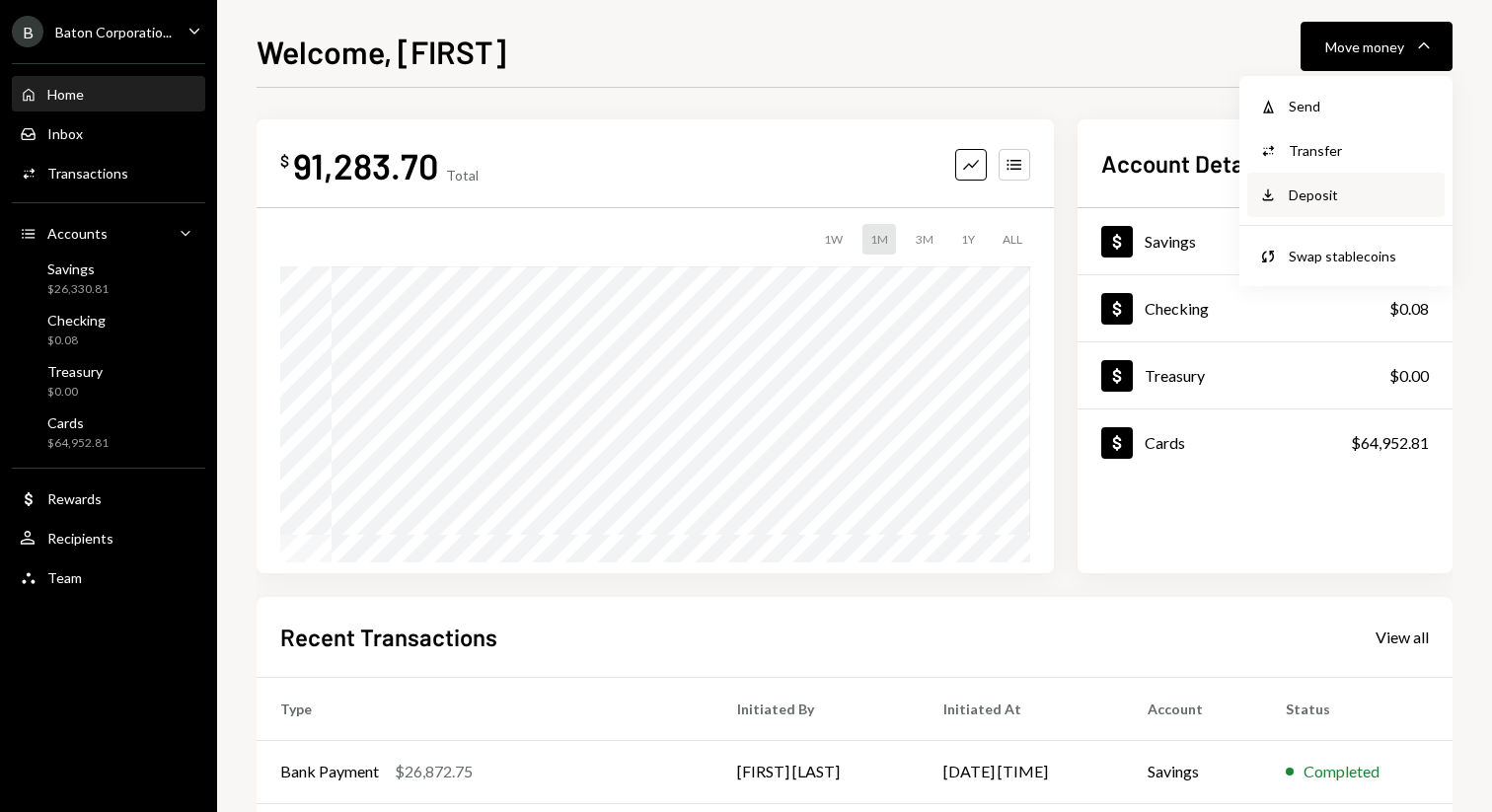 click on "Deposit Deposit" at bounding box center (1346, 194) 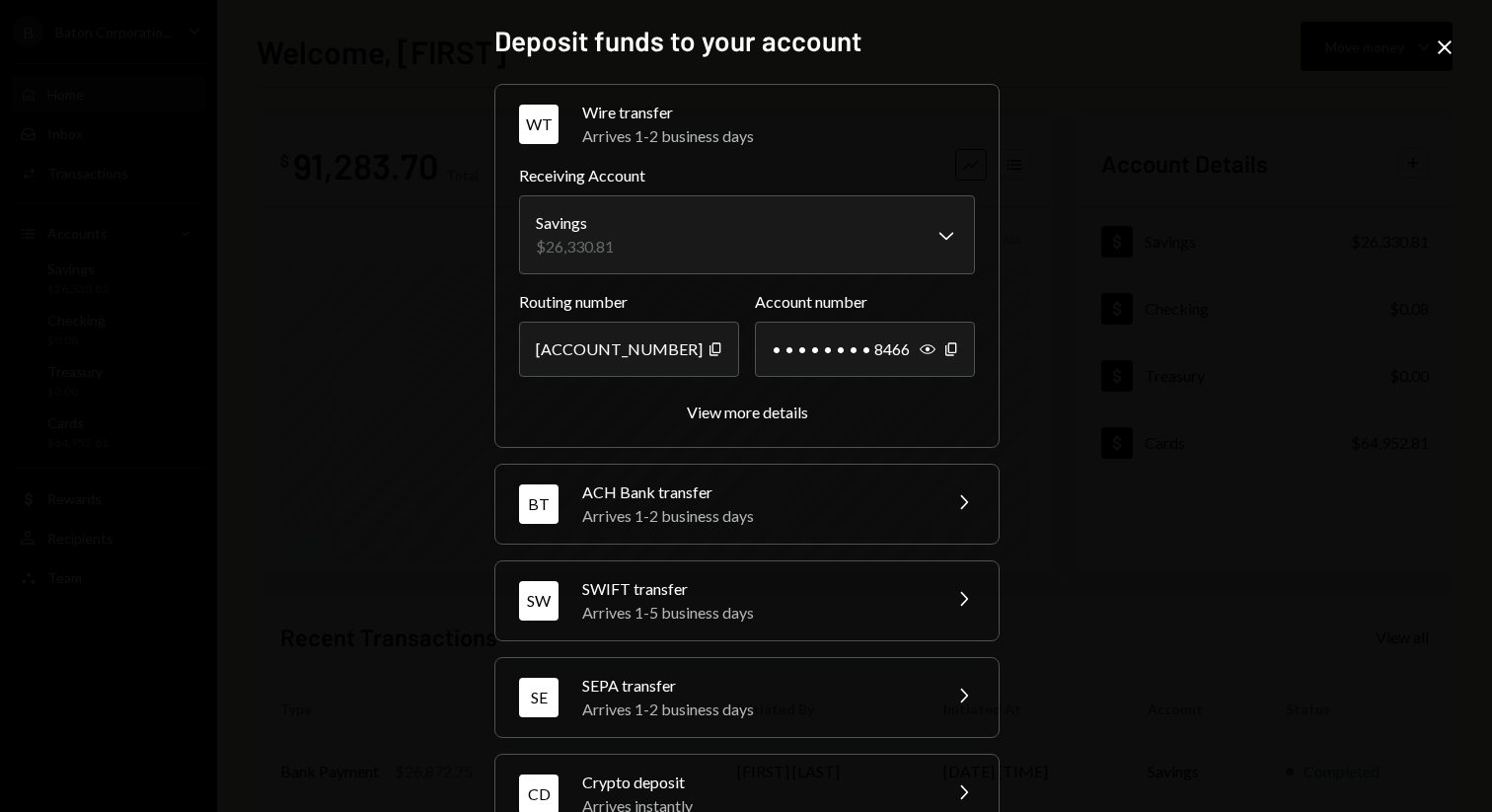 scroll, scrollTop: 54, scrollLeft: 0, axis: vertical 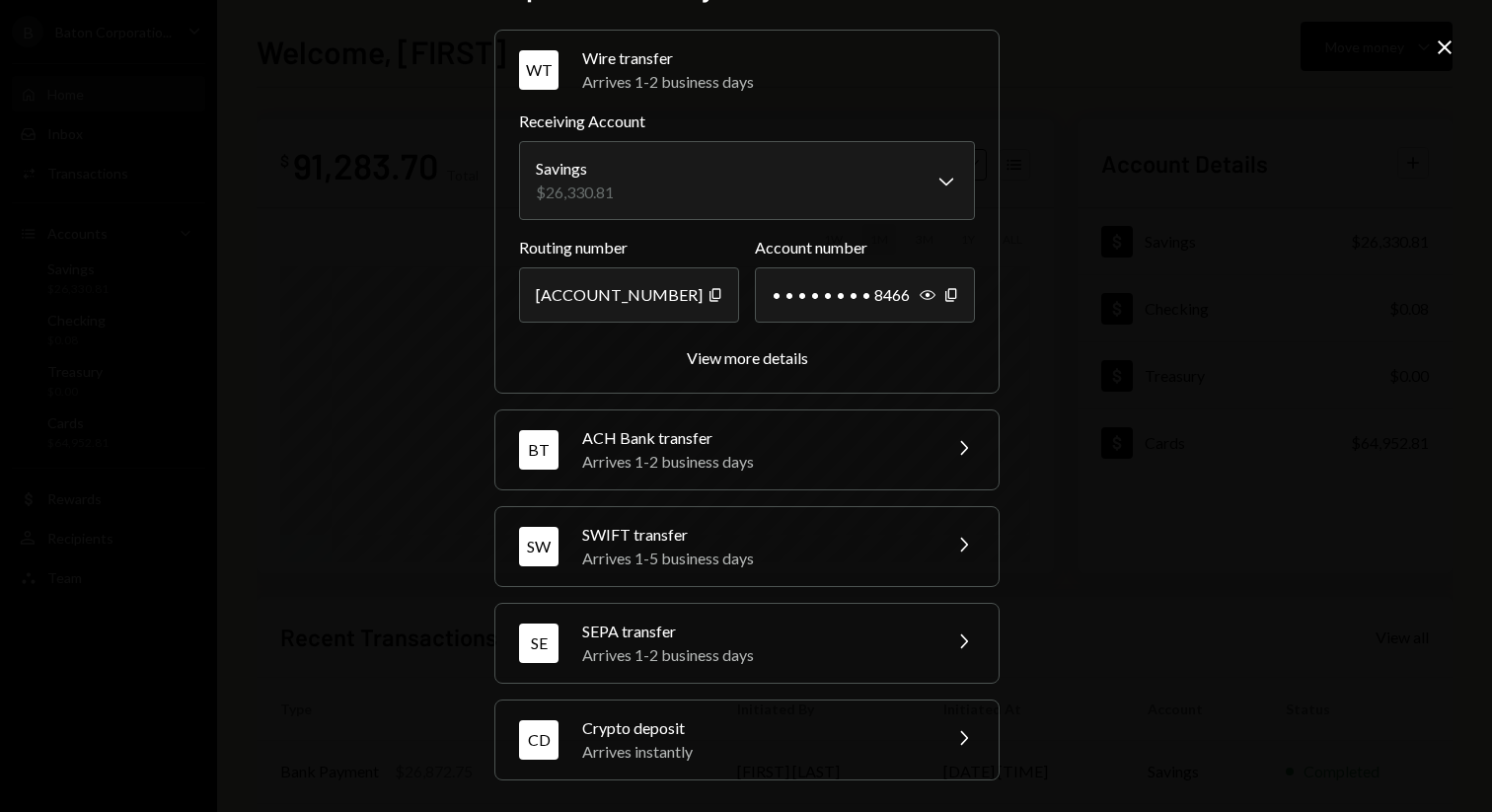 click on "Arrives instantly" at bounding box center (755, 752) 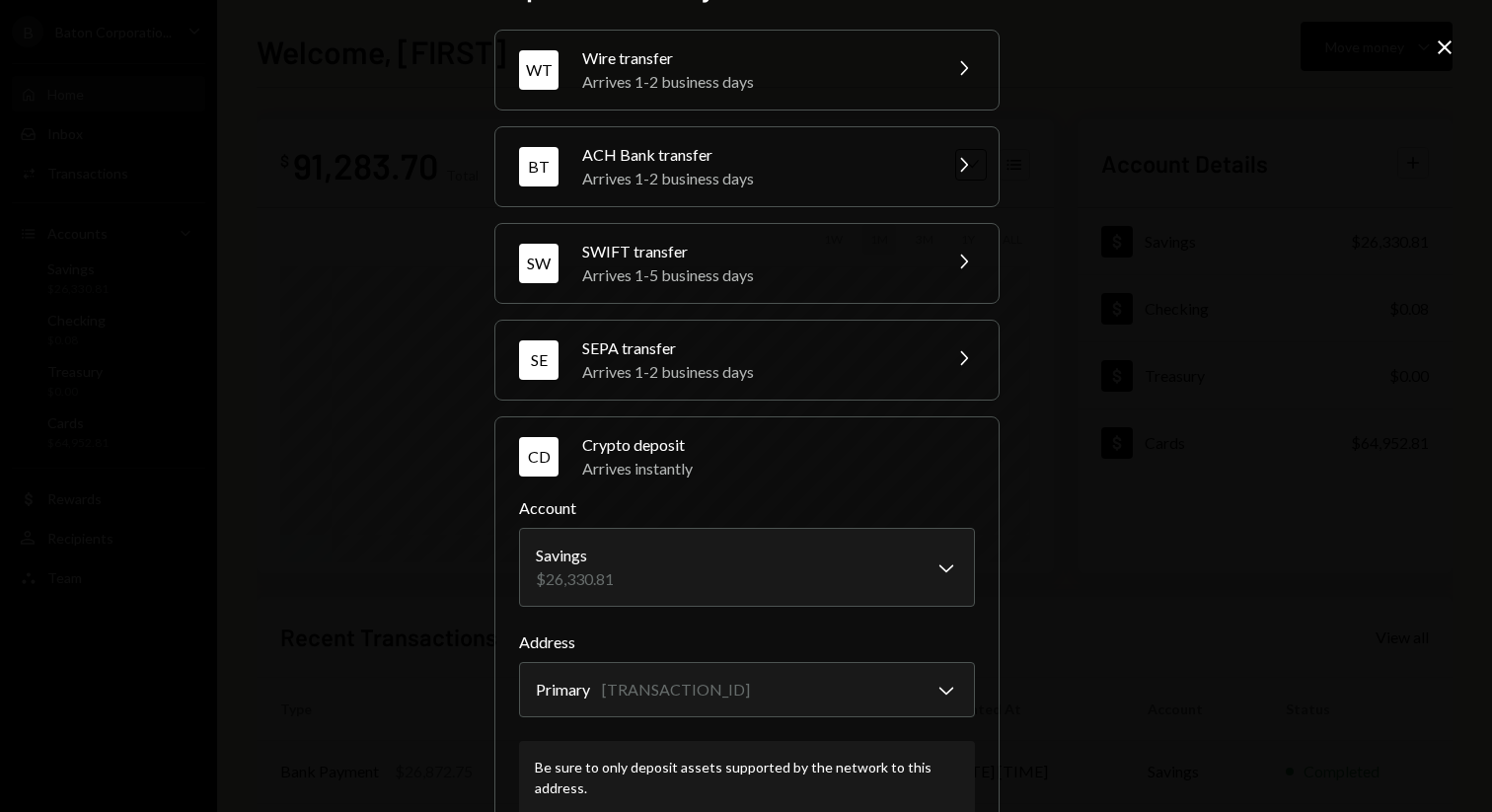 scroll, scrollTop: 180, scrollLeft: 0, axis: vertical 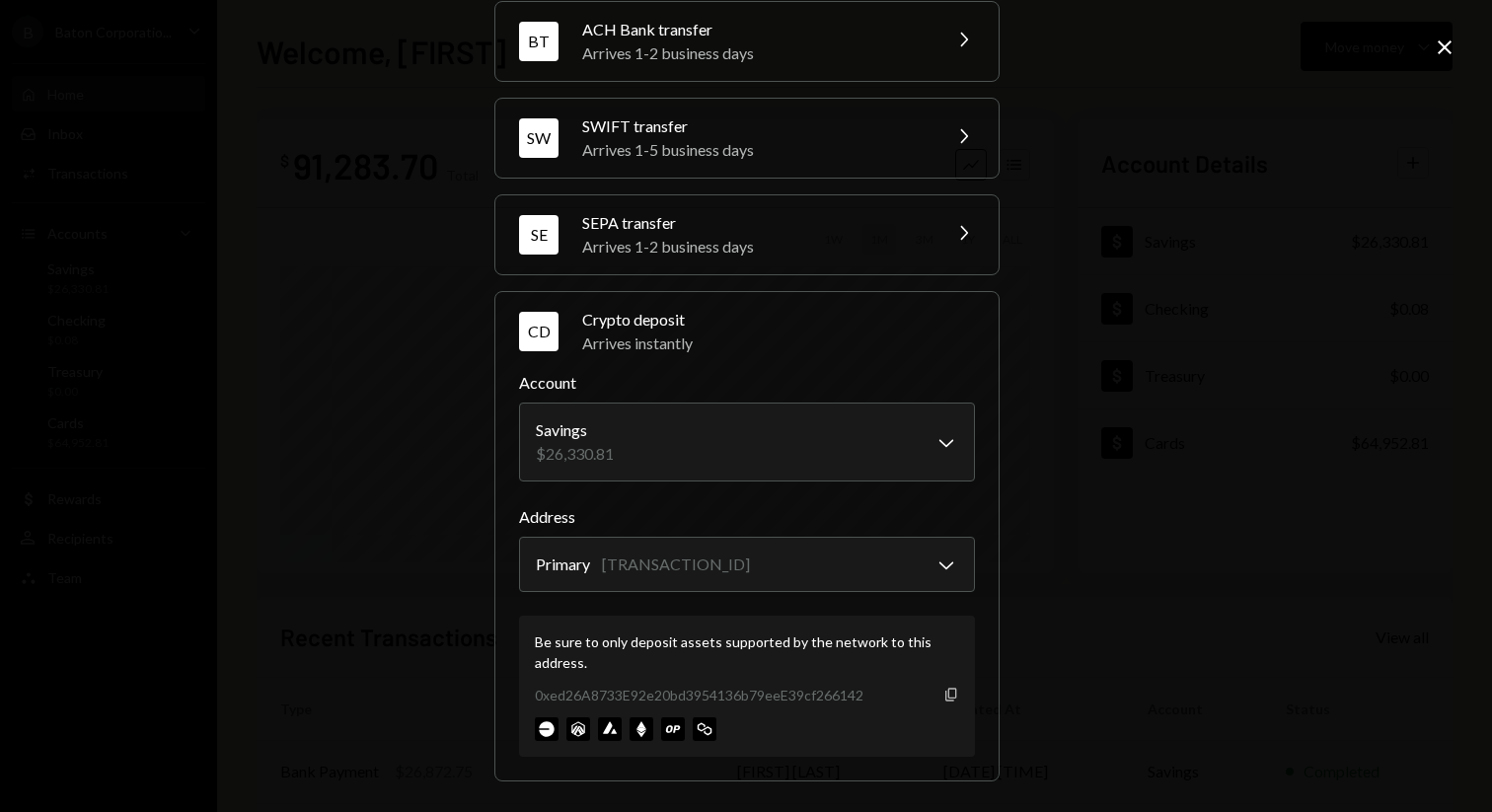 click on "Copy" 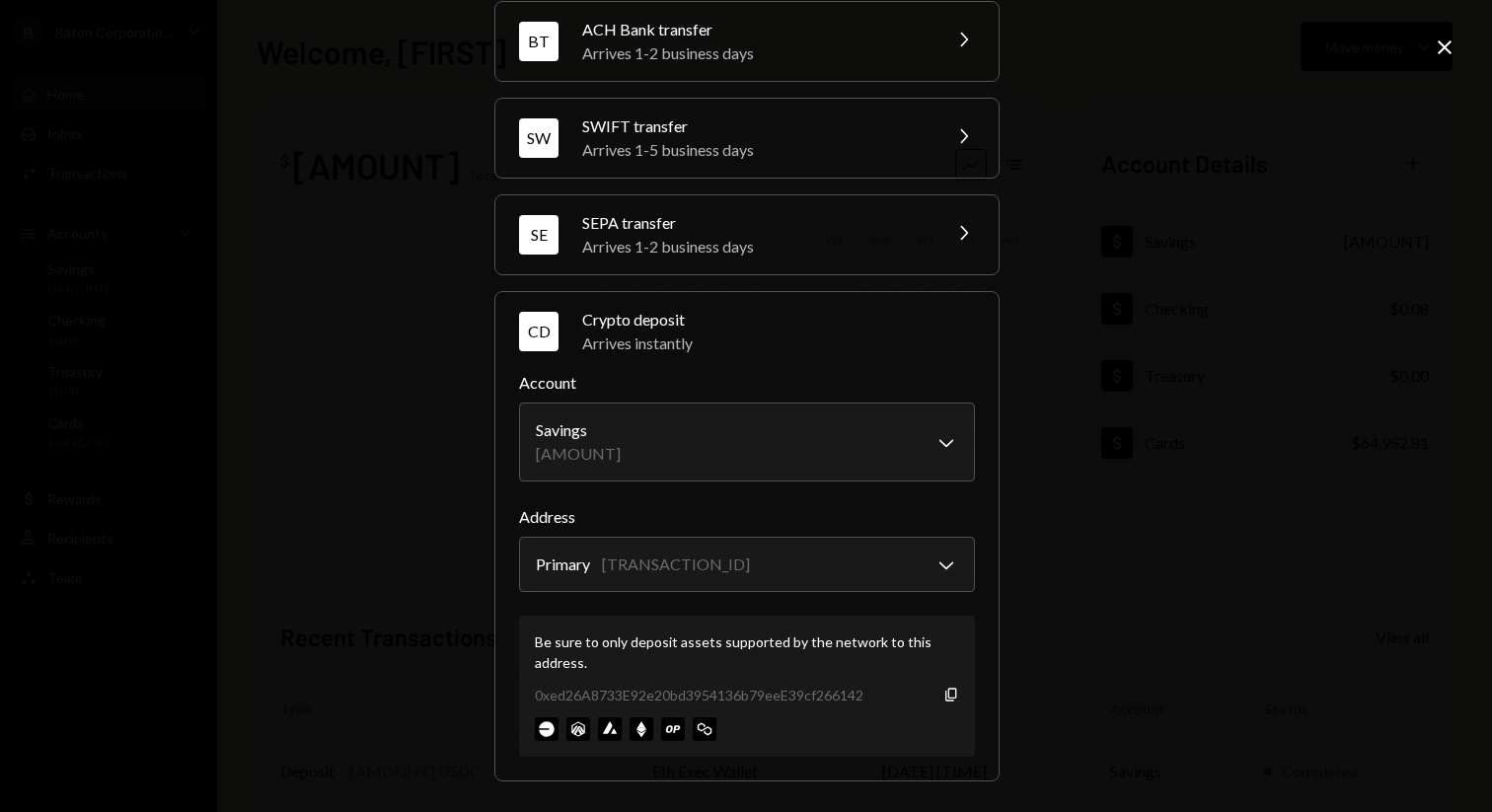 click on "Close" 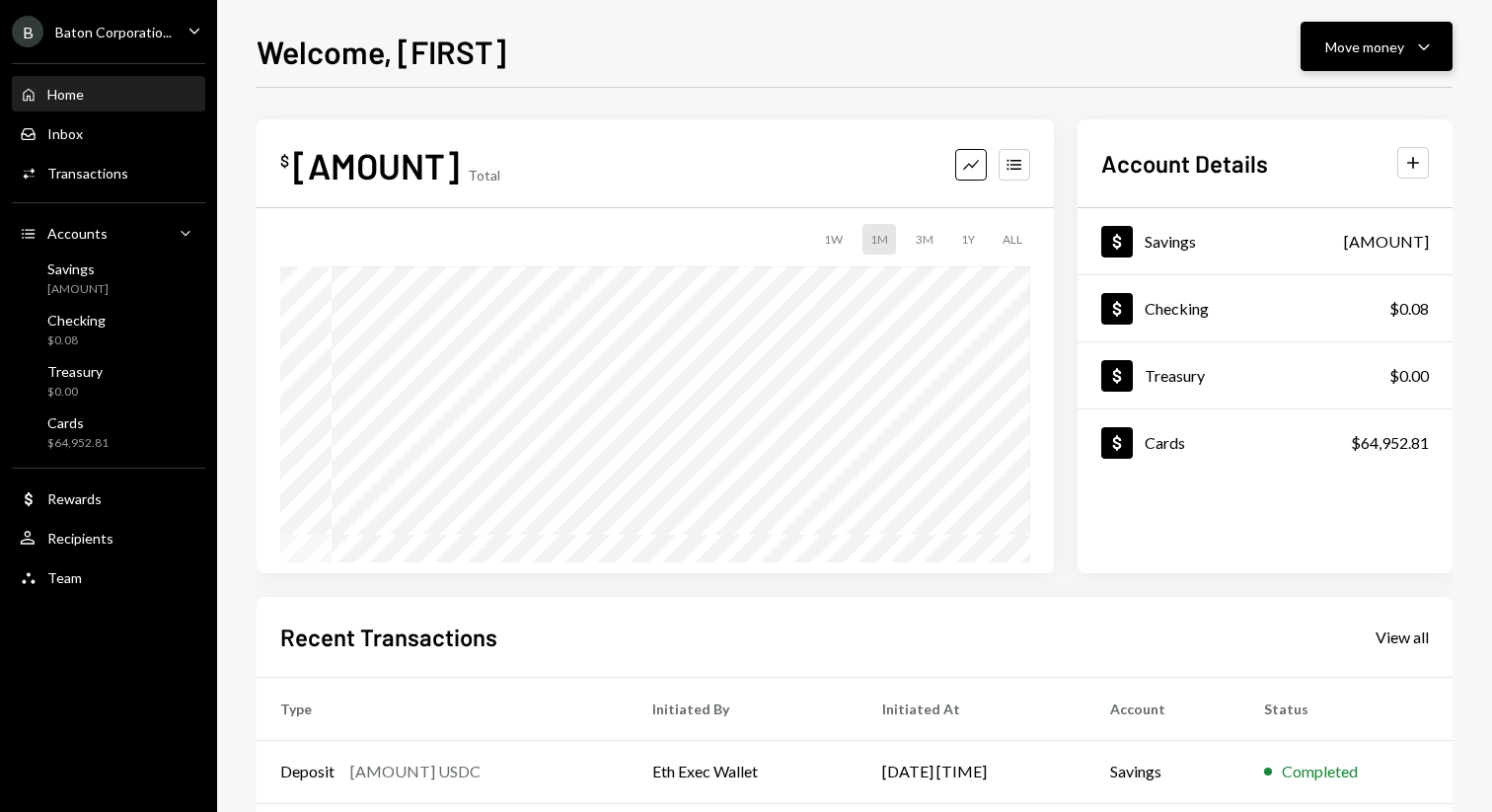 click on "Move money Caret Down" at bounding box center [1377, 46] 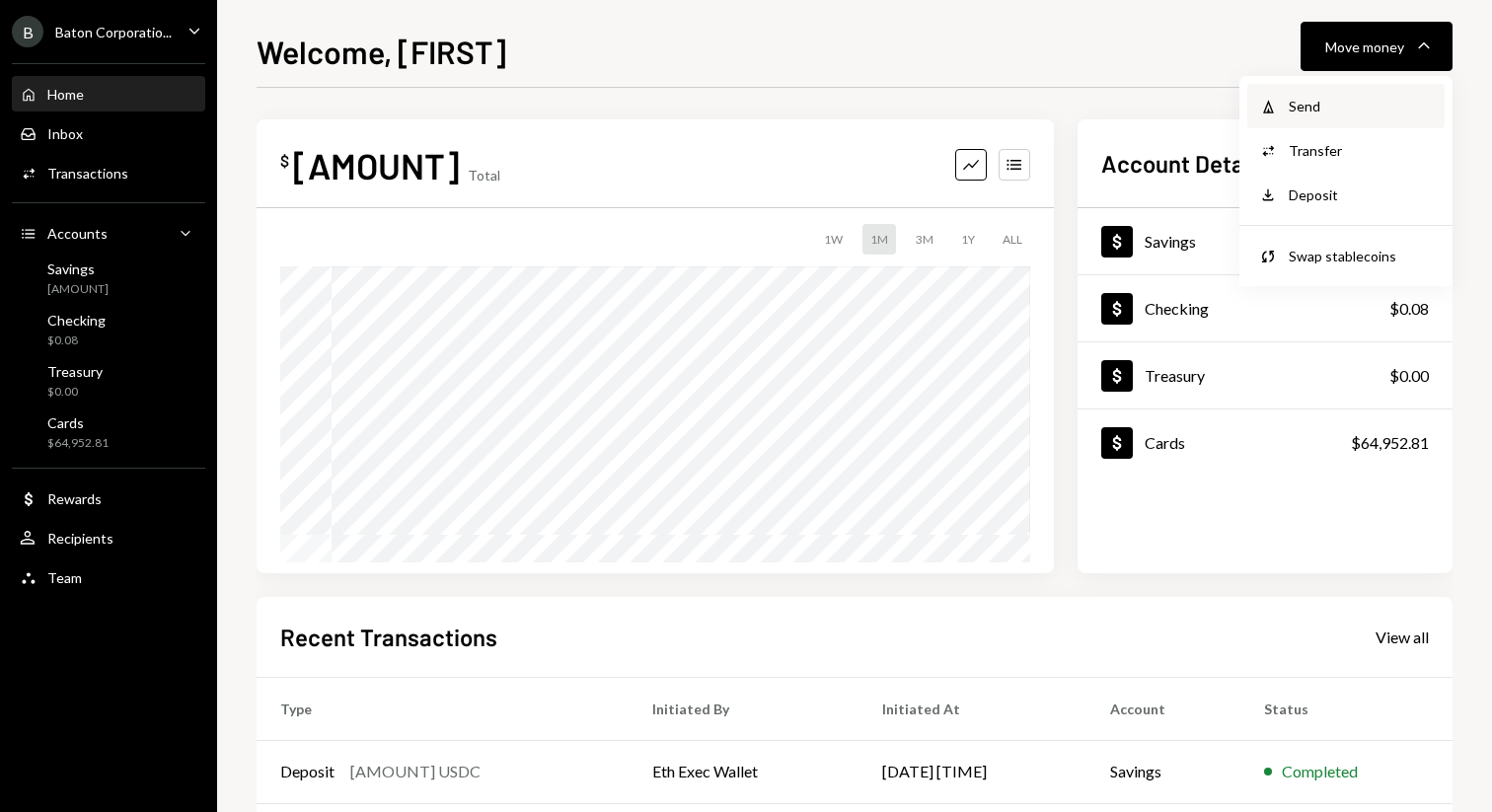 click on "Send" at bounding box center (1361, 106) 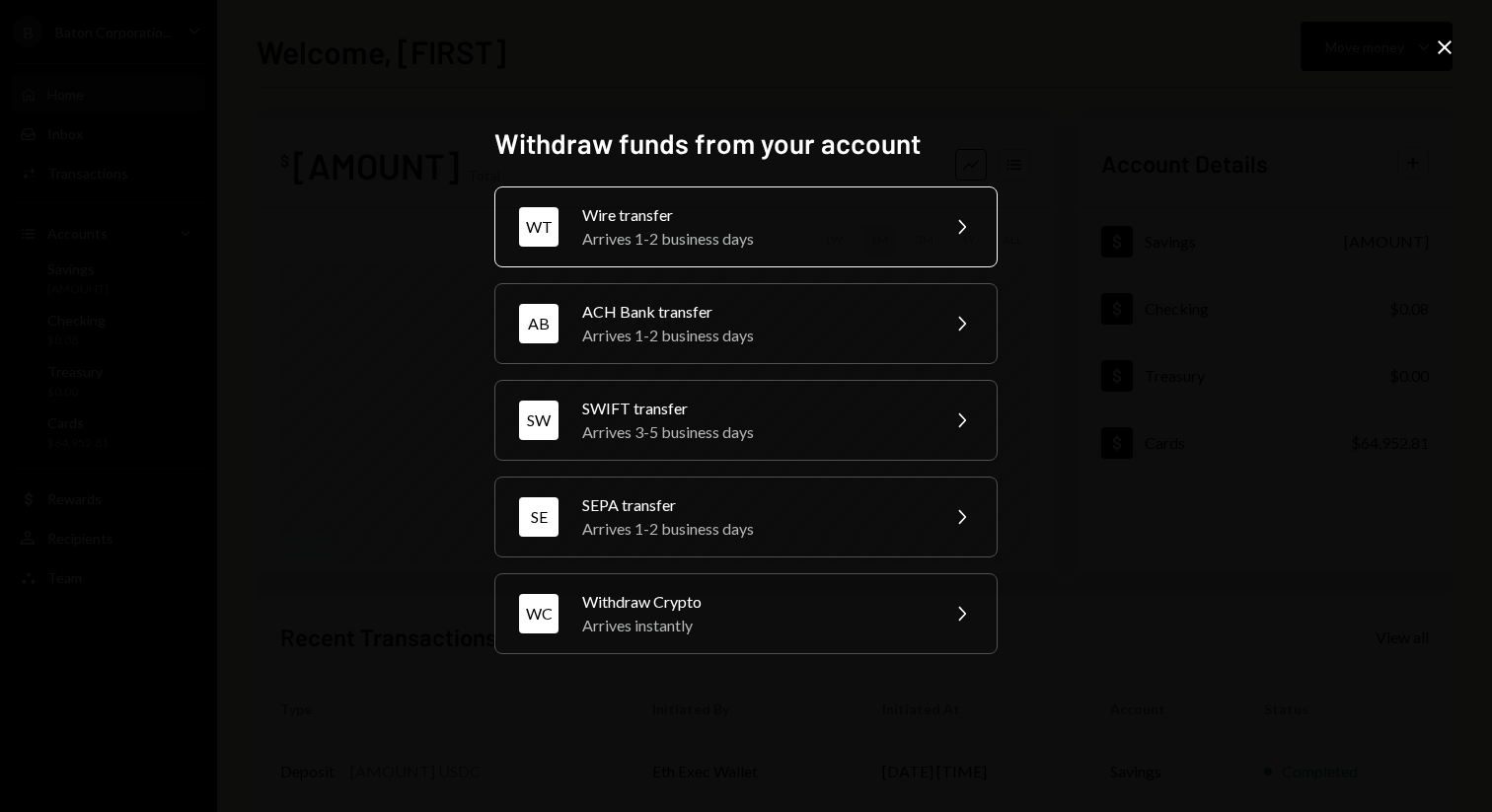 click on "Arrives 1-2 business days" at bounding box center (754, 239) 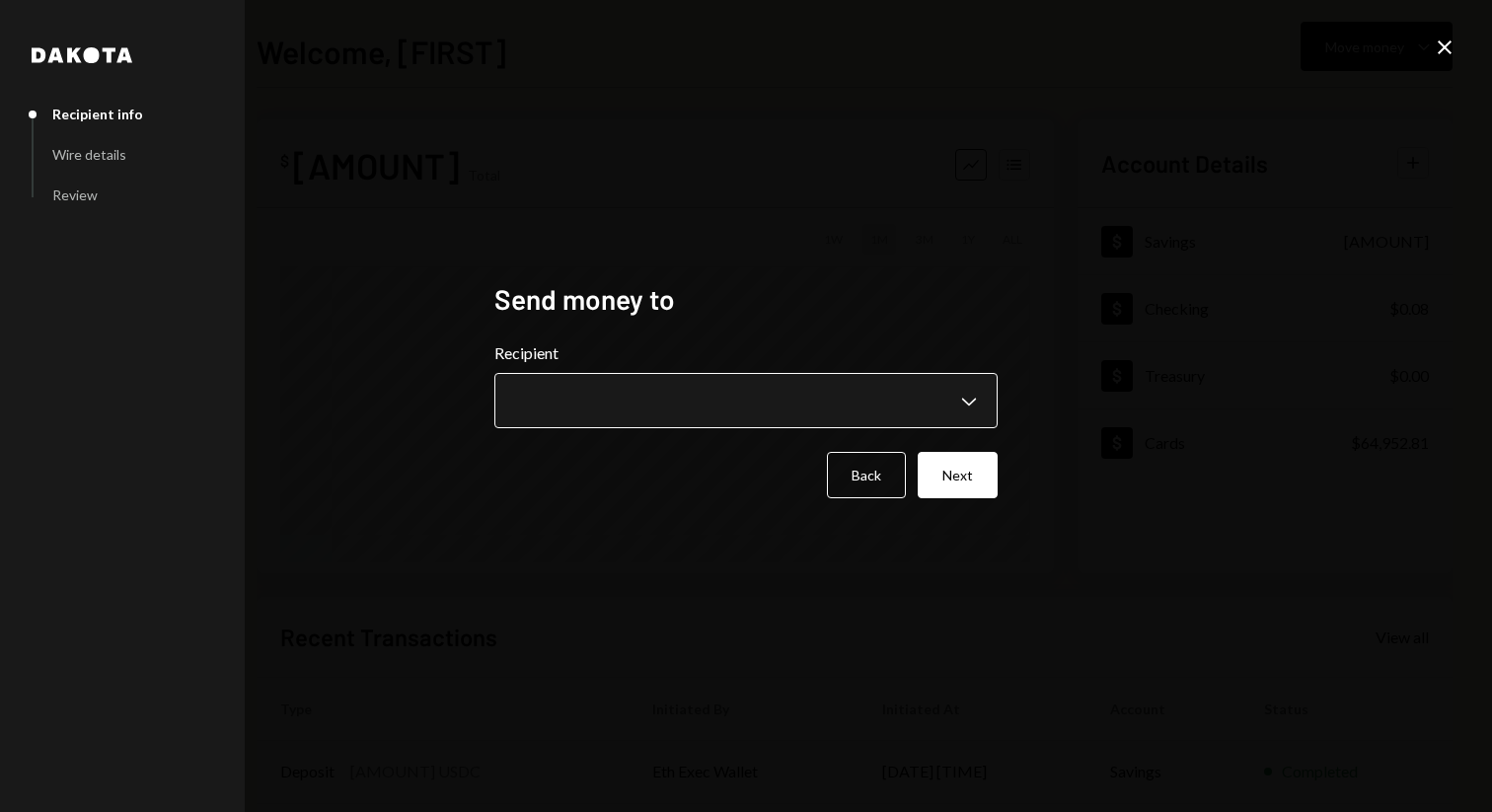 click on "**********" at bounding box center (746, 406) 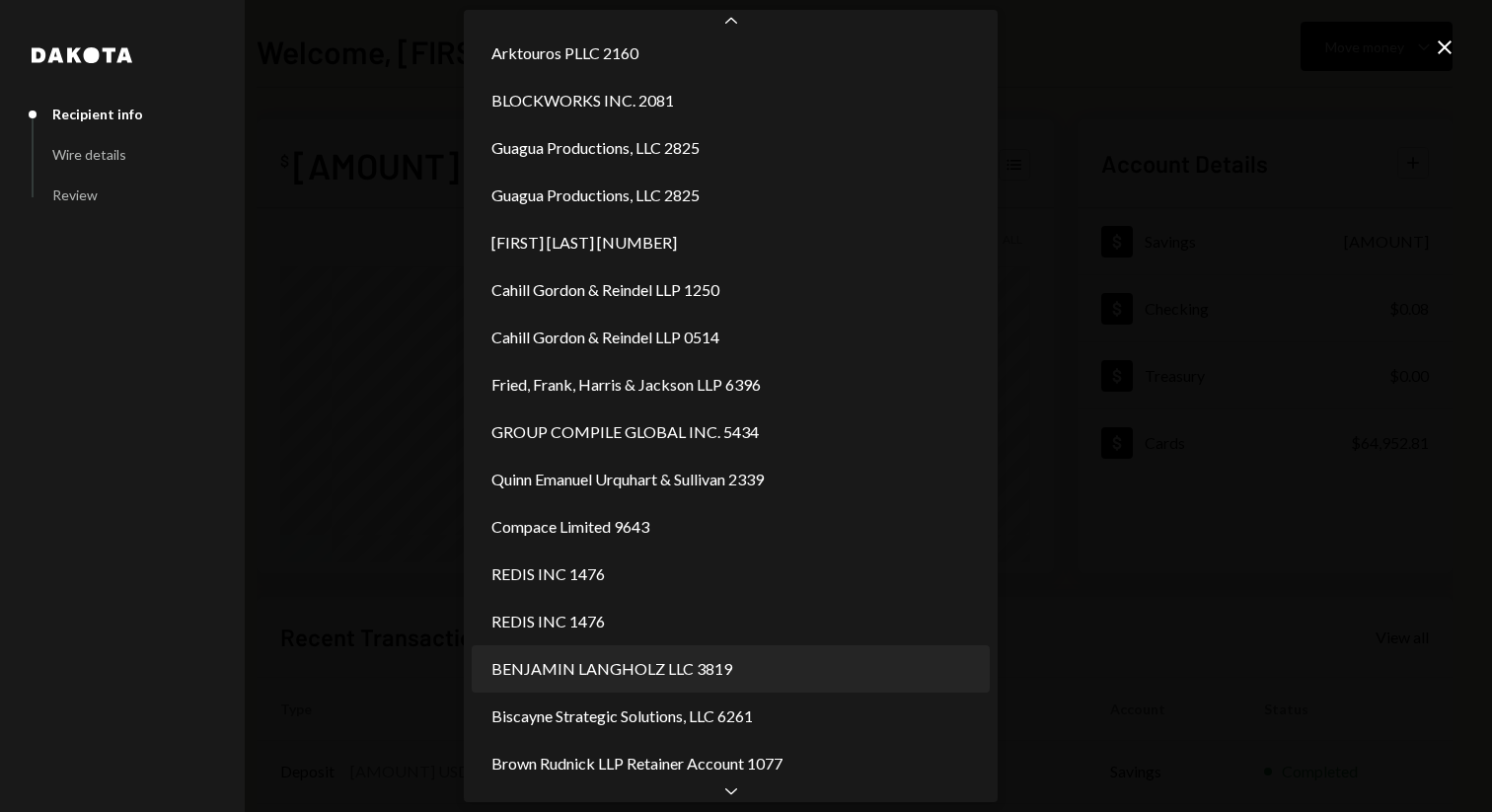 scroll, scrollTop: 107, scrollLeft: 0, axis: vertical 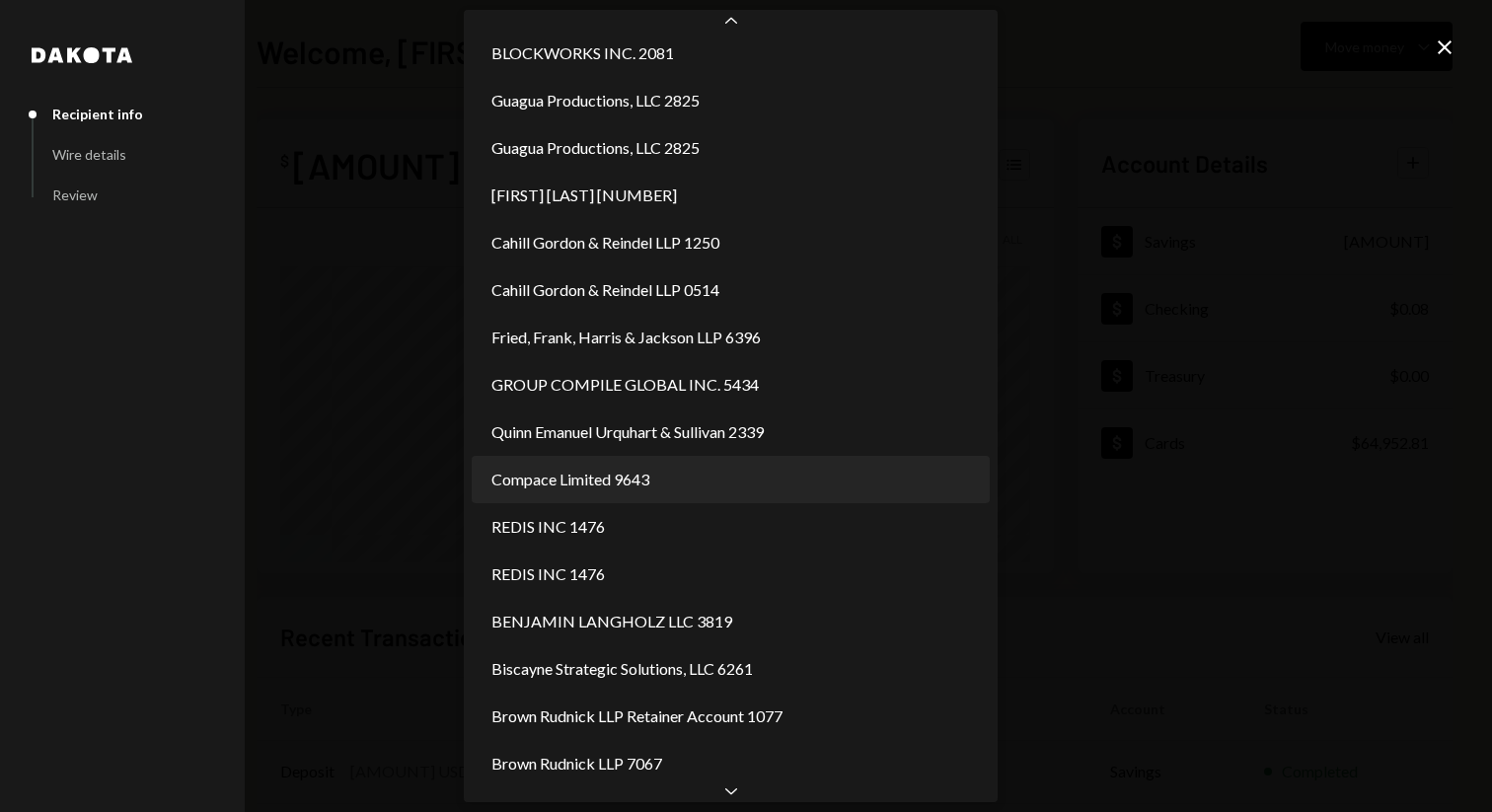 select on "**********" 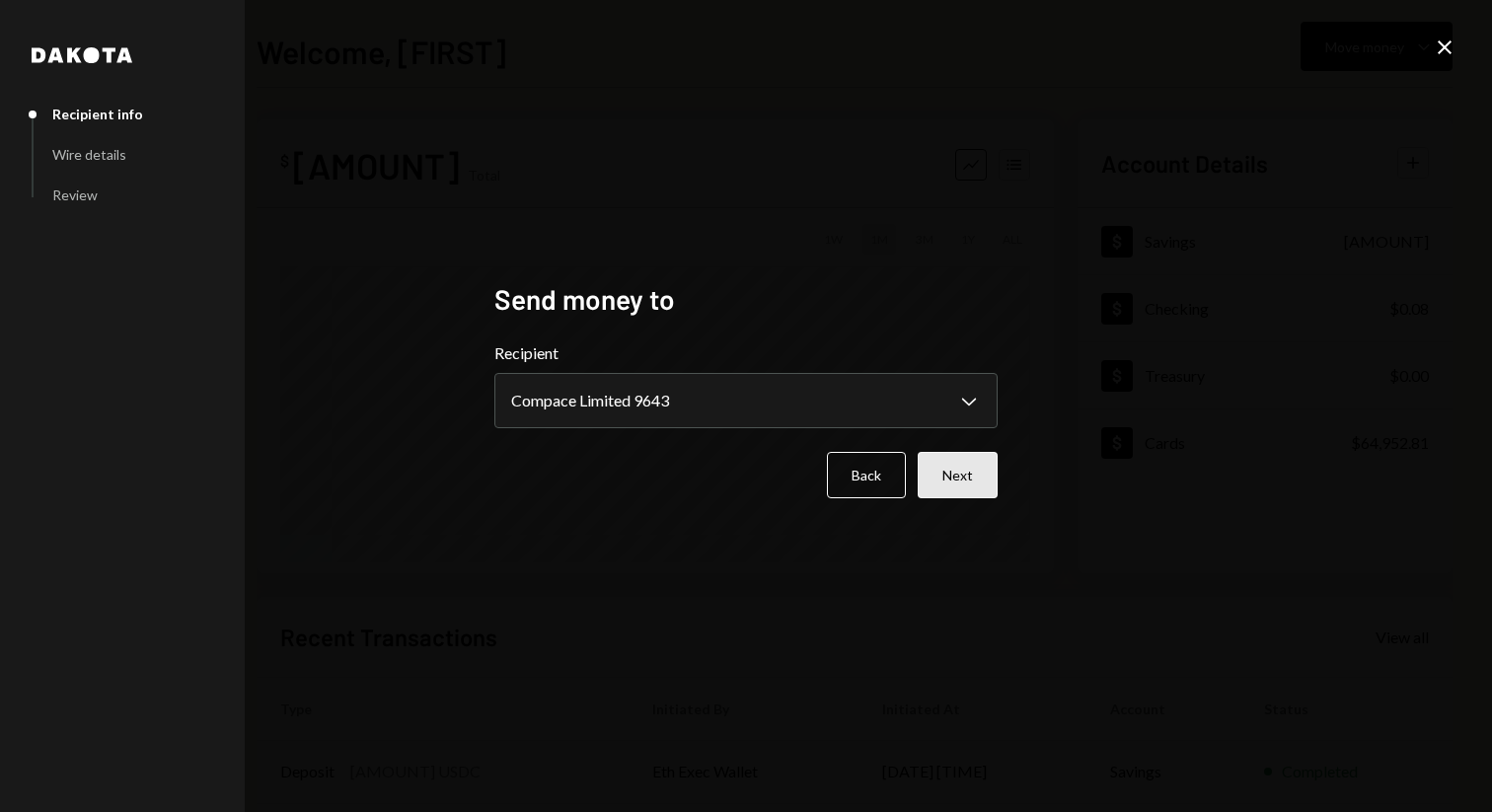click on "Next" at bounding box center (957, 475) 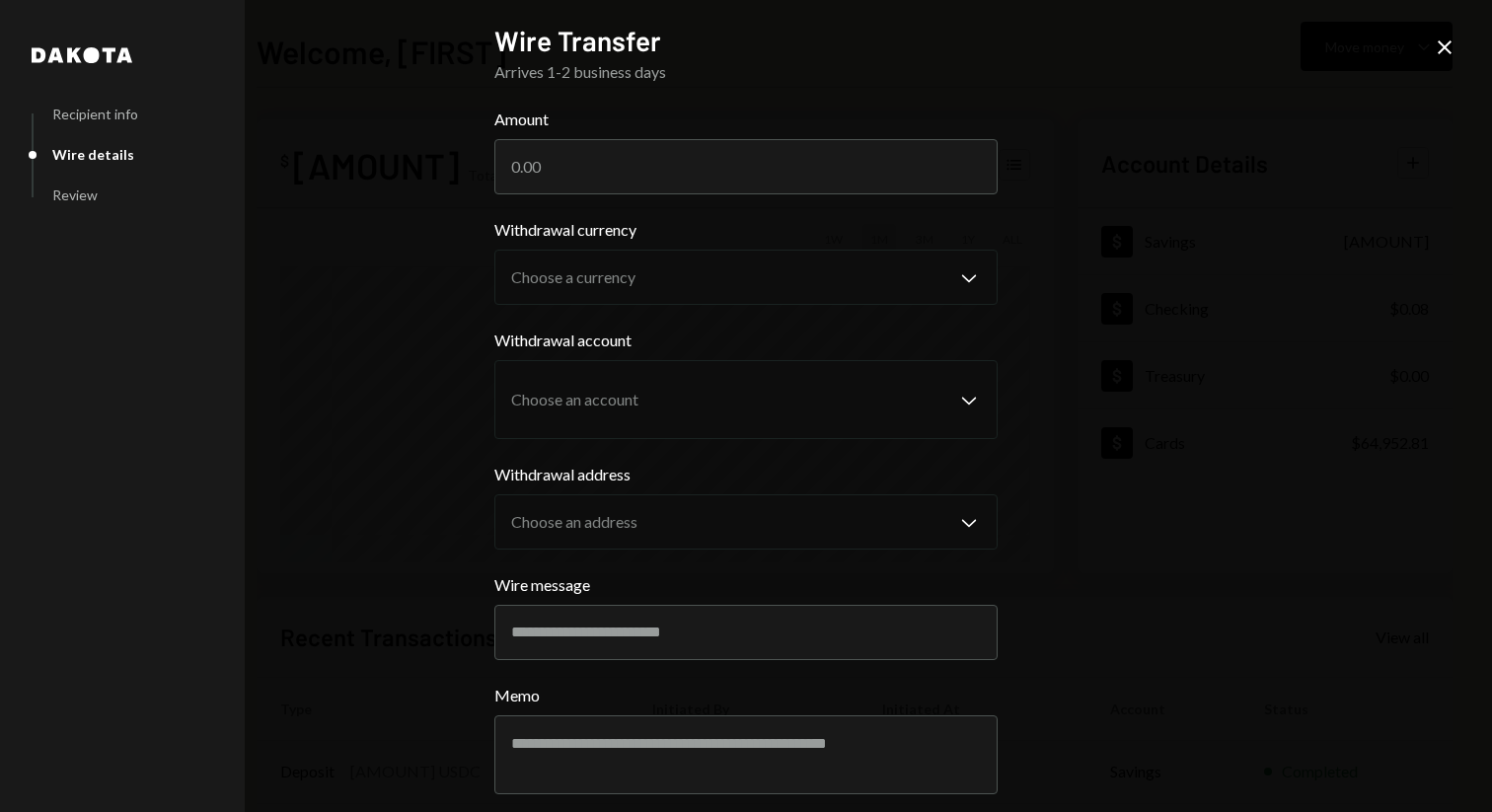 click on "Amount Withdrawal currency Choose a currency Chevron Down Withdrawal account Choose an account Chevron Down Withdrawal address Choose an address Chevron Down Wire message Memo Back Next" at bounding box center (746, 485) 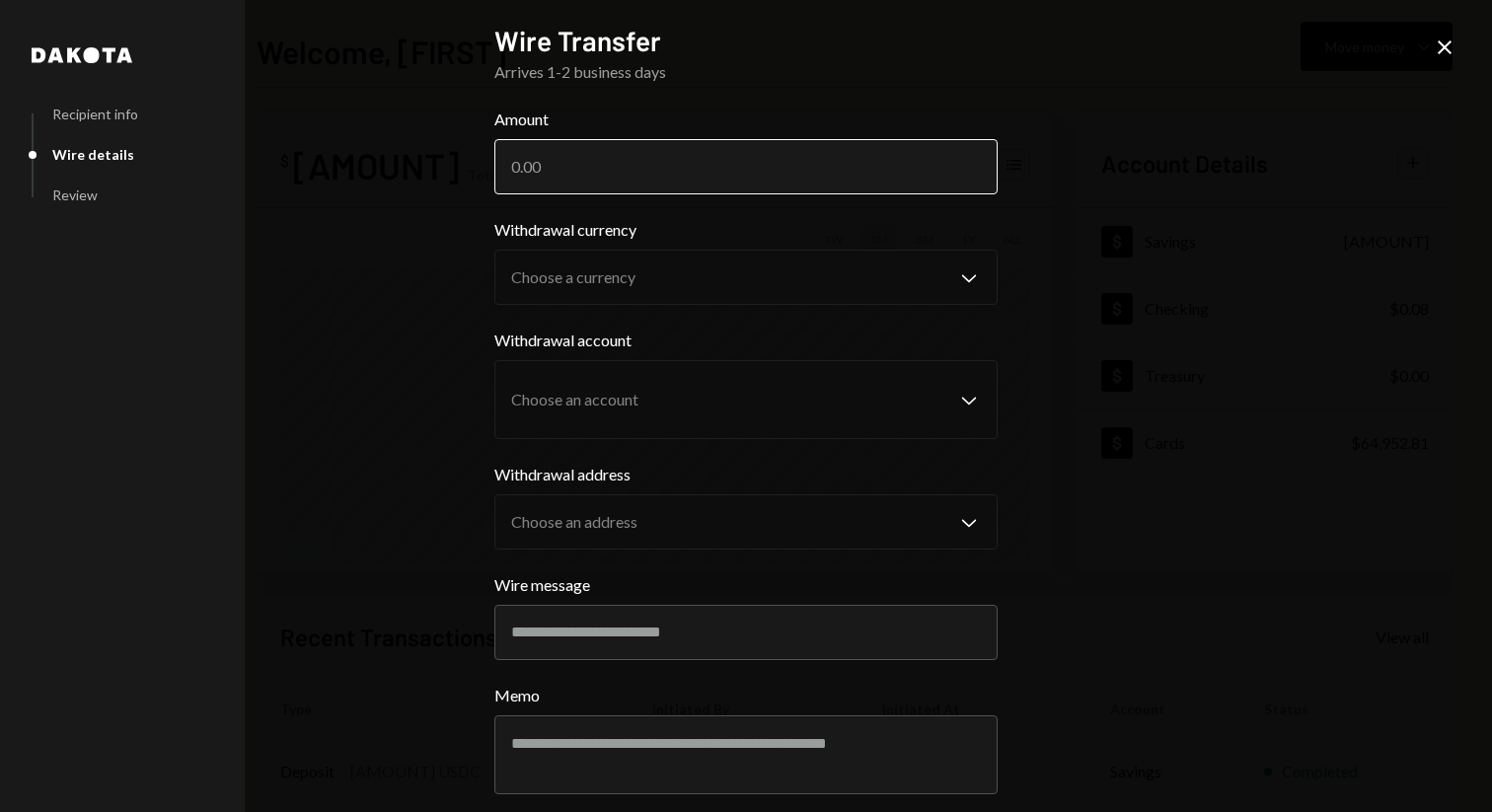 click on "Amount" at bounding box center (746, 167) 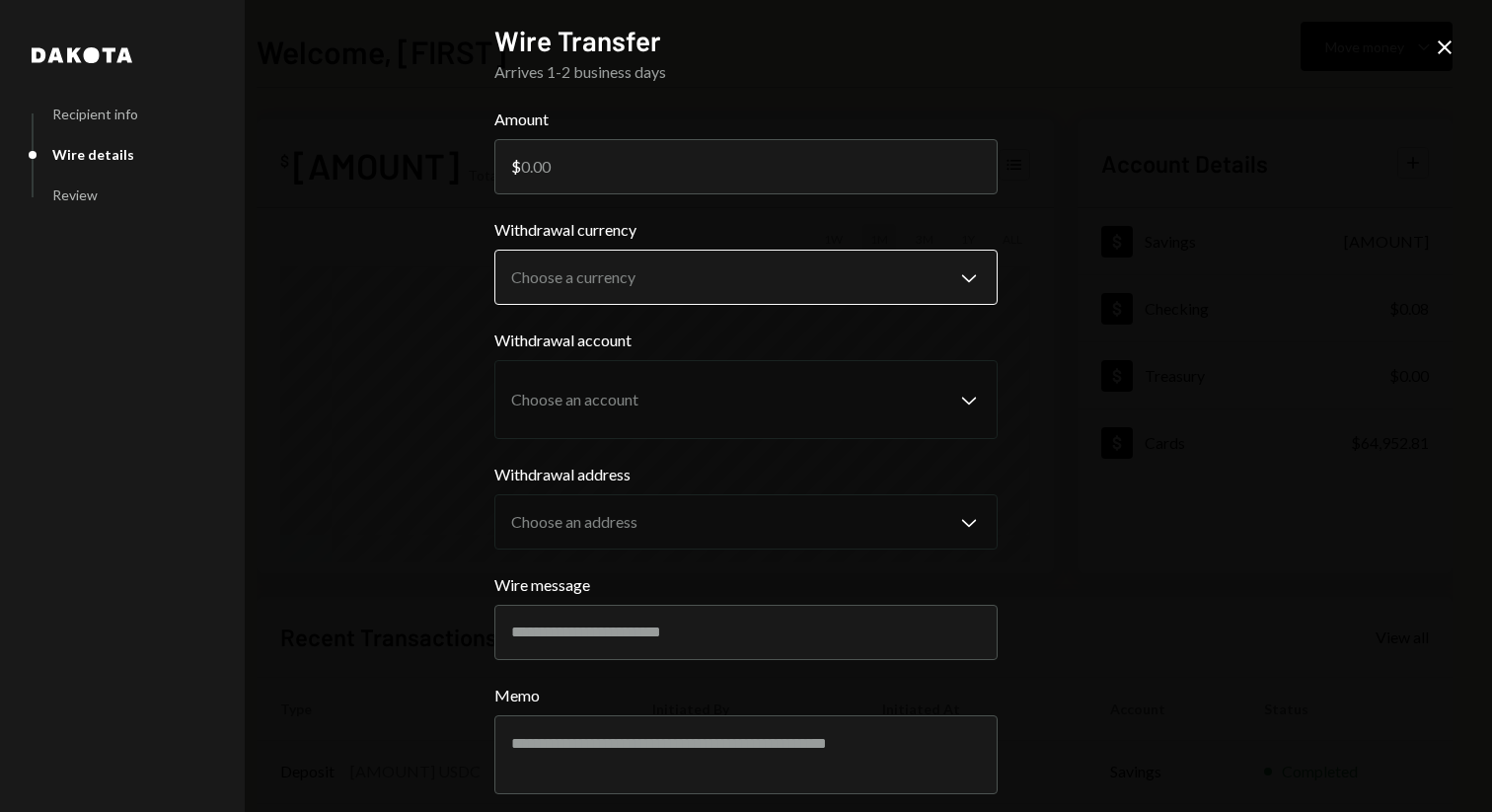 type on "[AMOUNT]" 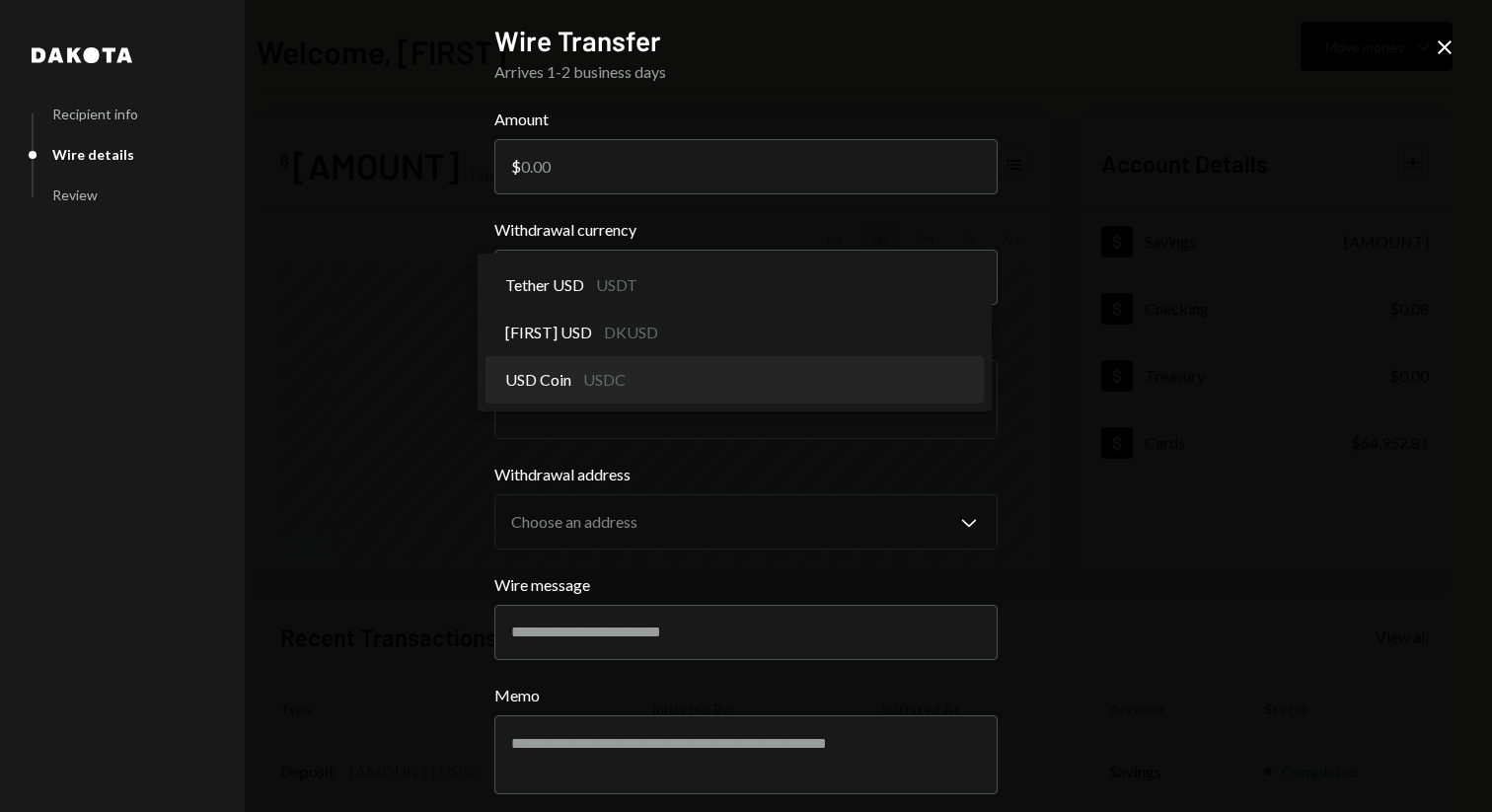select on "****" 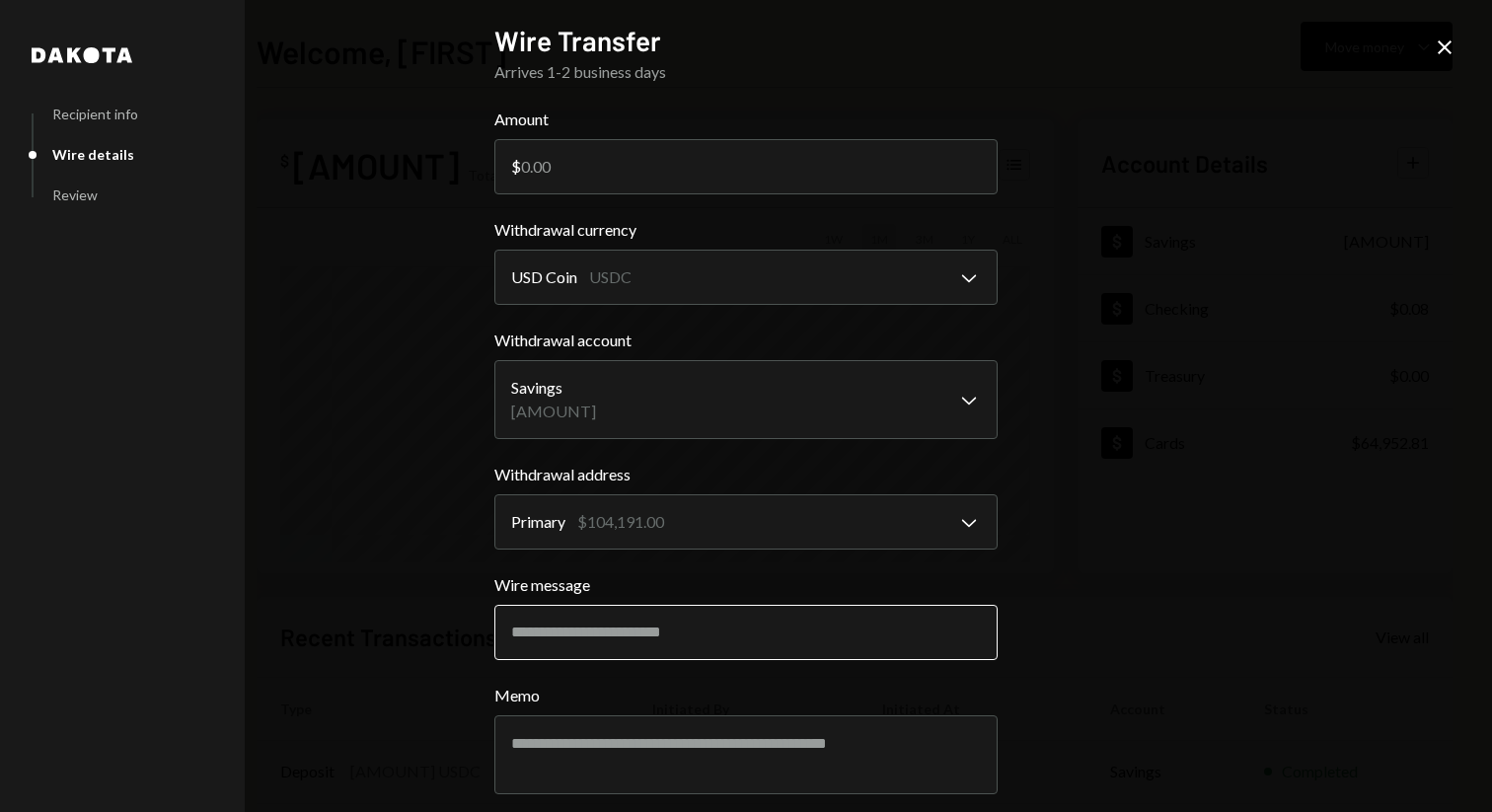 click on "Wire message" at bounding box center (746, 632) 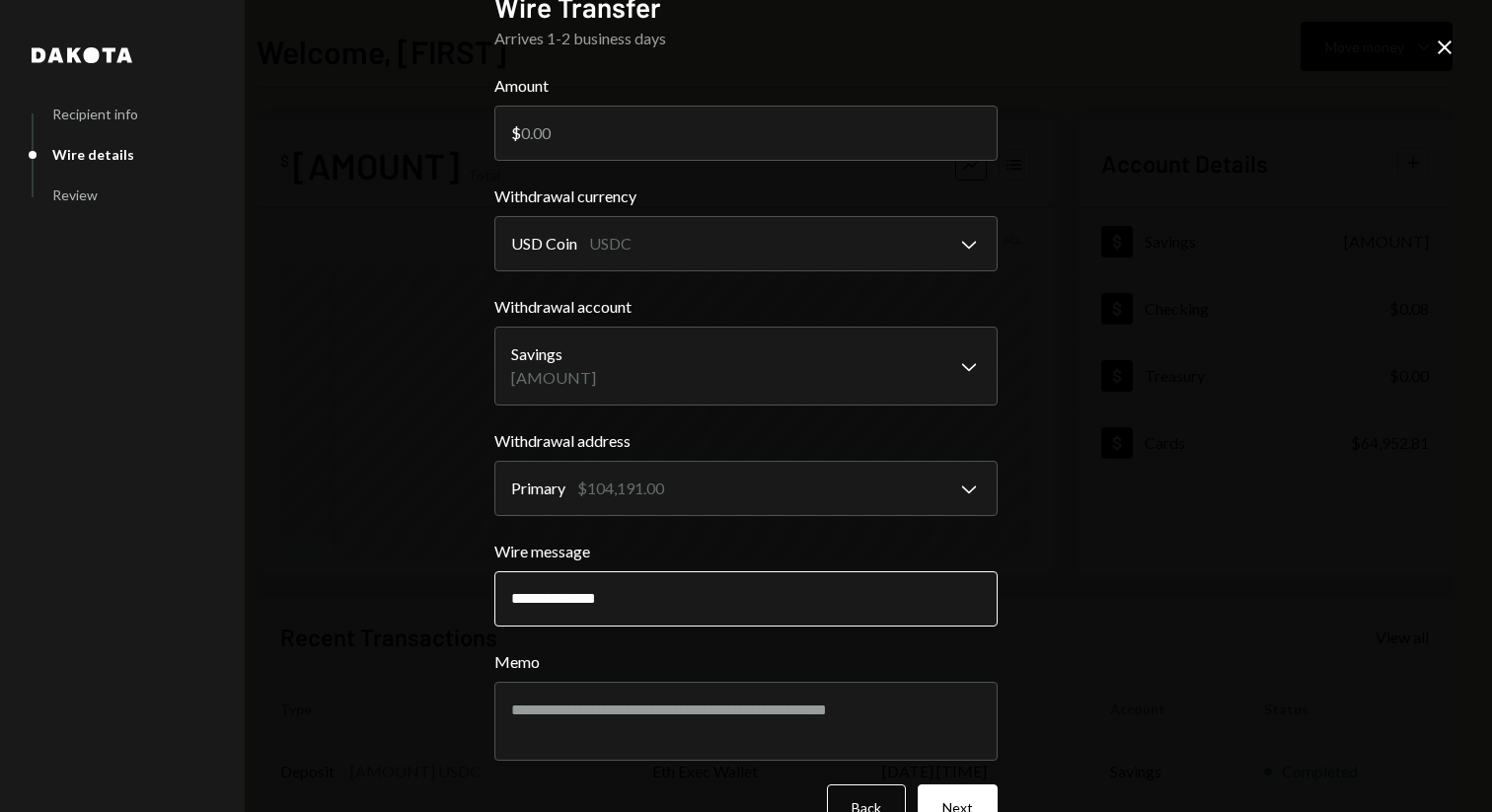 scroll, scrollTop: 83, scrollLeft: 0, axis: vertical 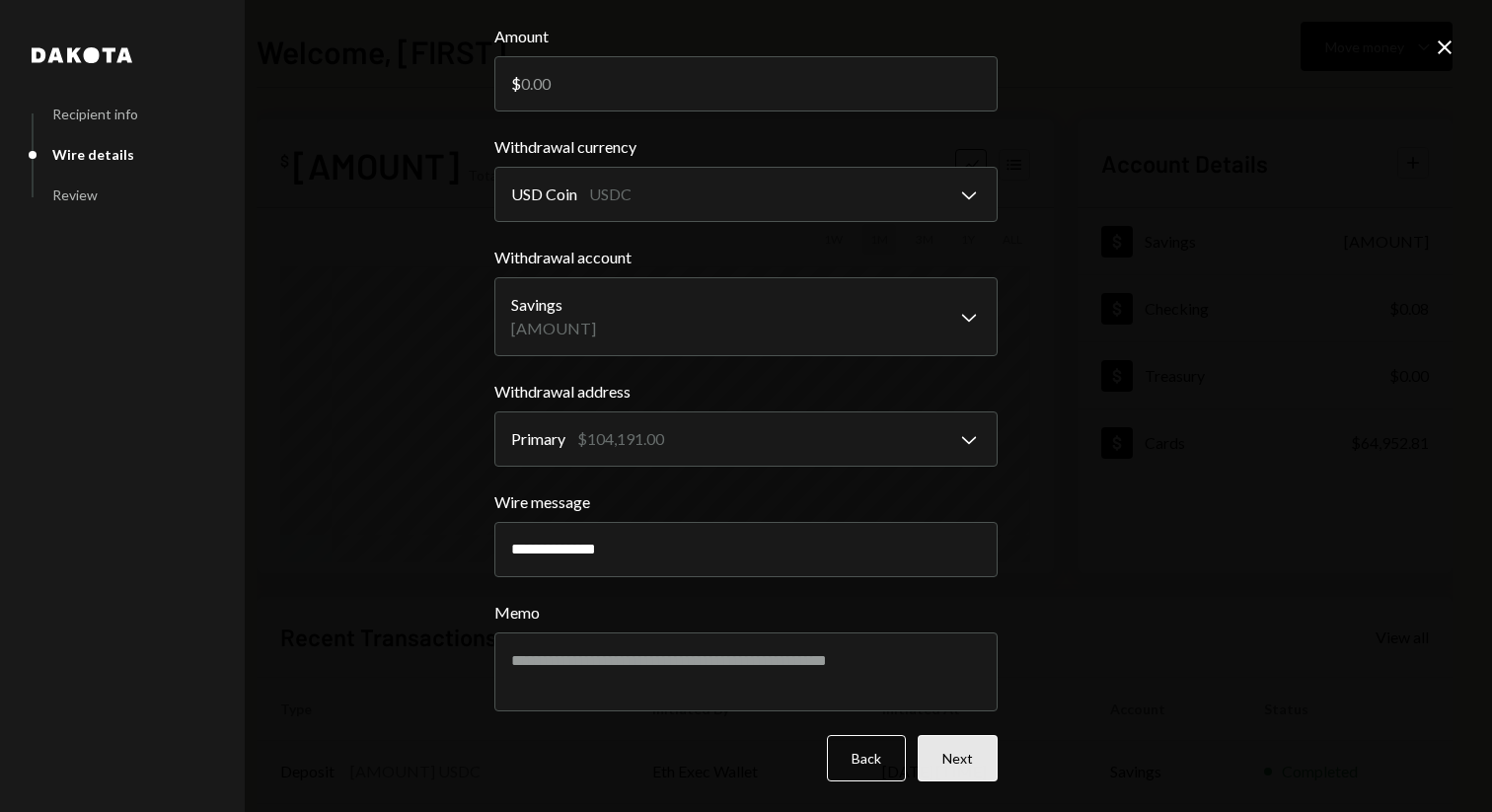 type on "**********" 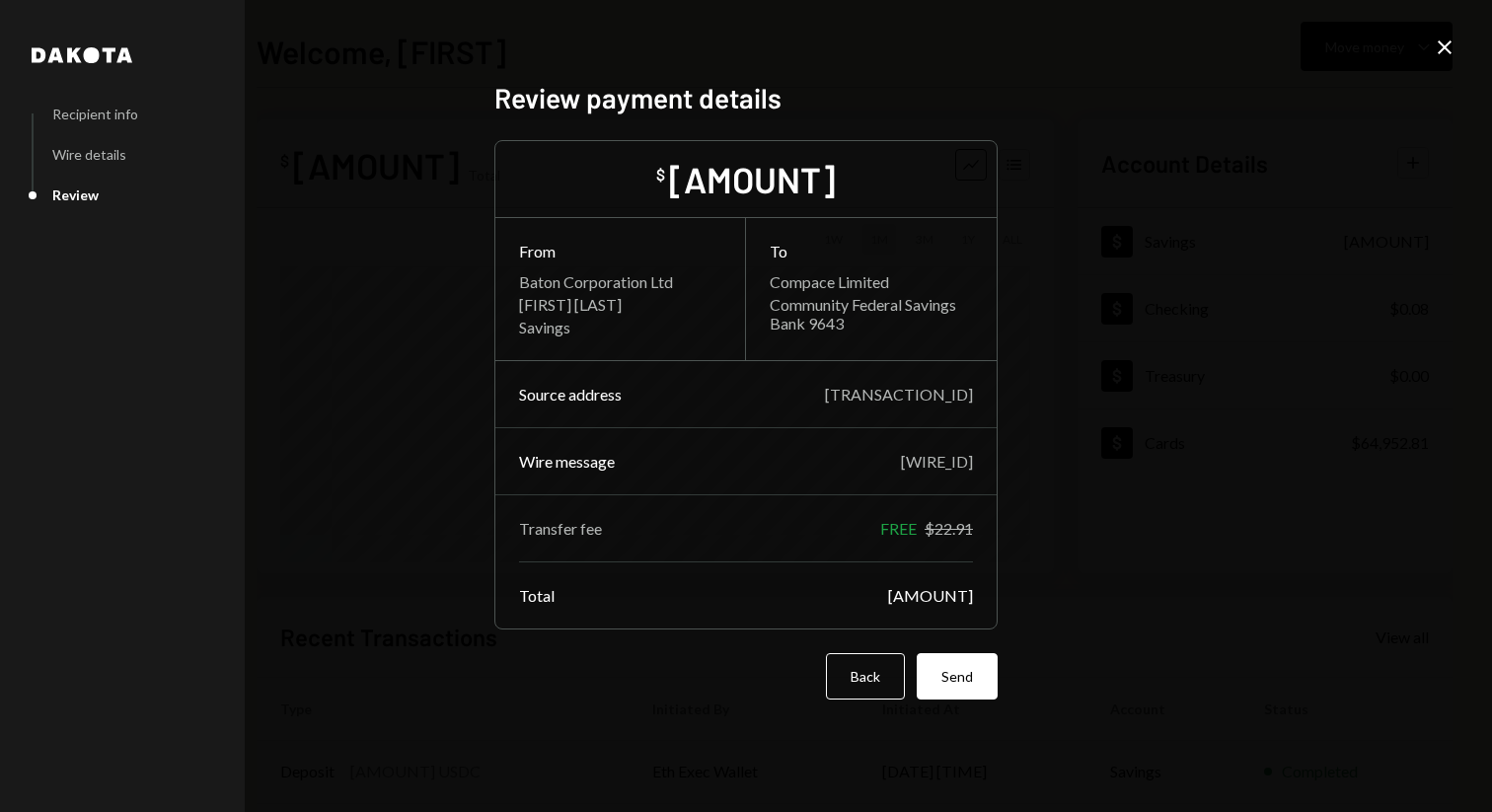 scroll, scrollTop: 0, scrollLeft: 0, axis: both 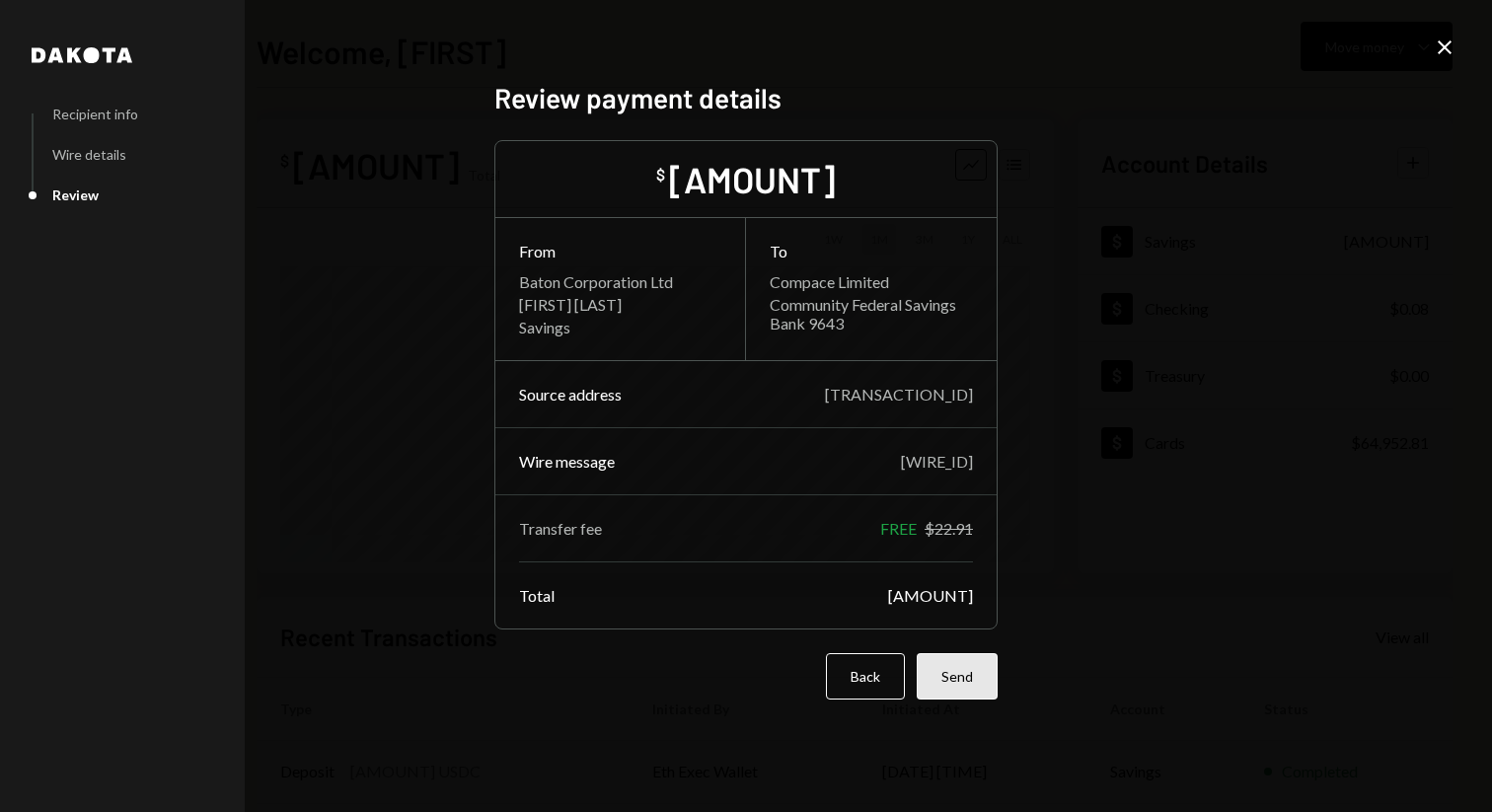 click on "Send" at bounding box center (957, 676) 